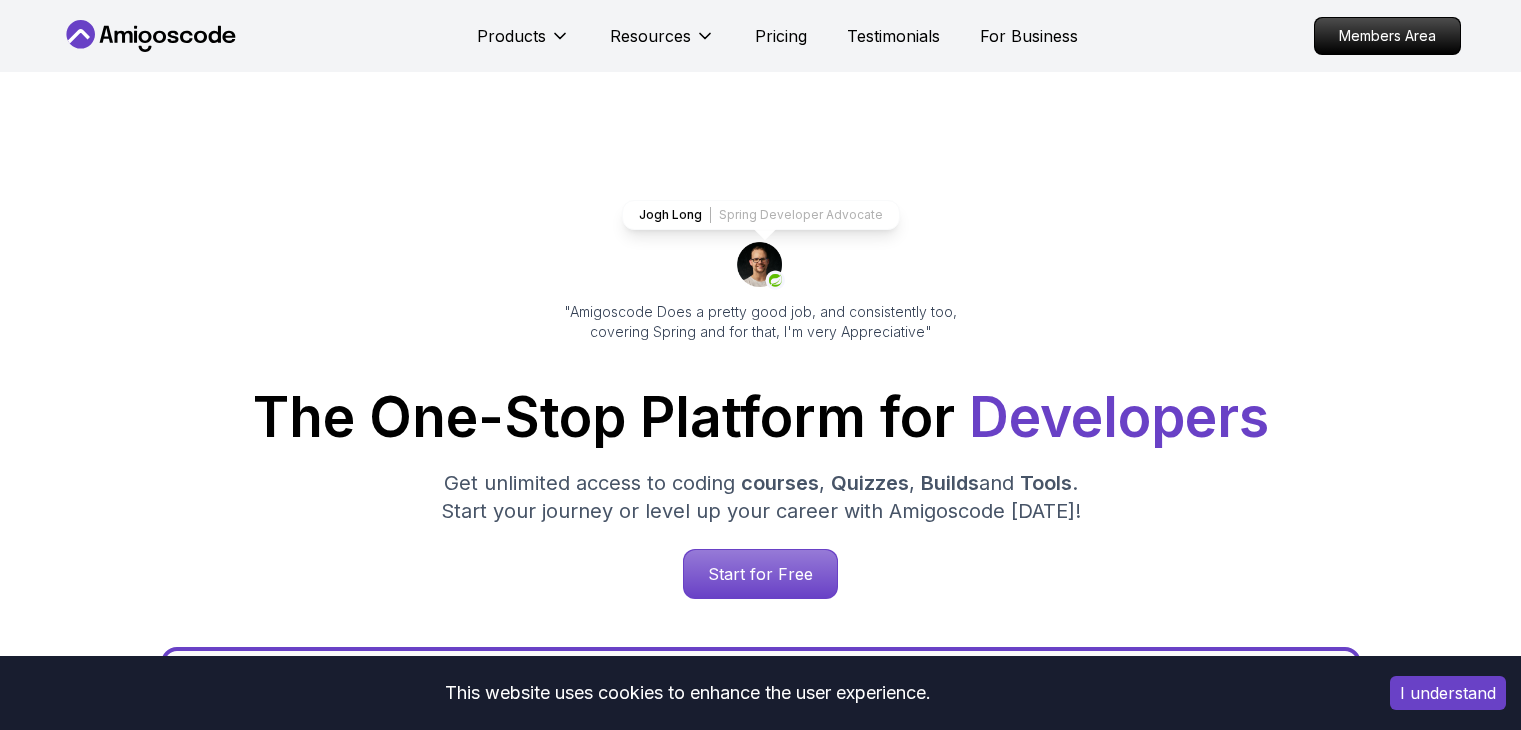 scroll, scrollTop: 0, scrollLeft: 0, axis: both 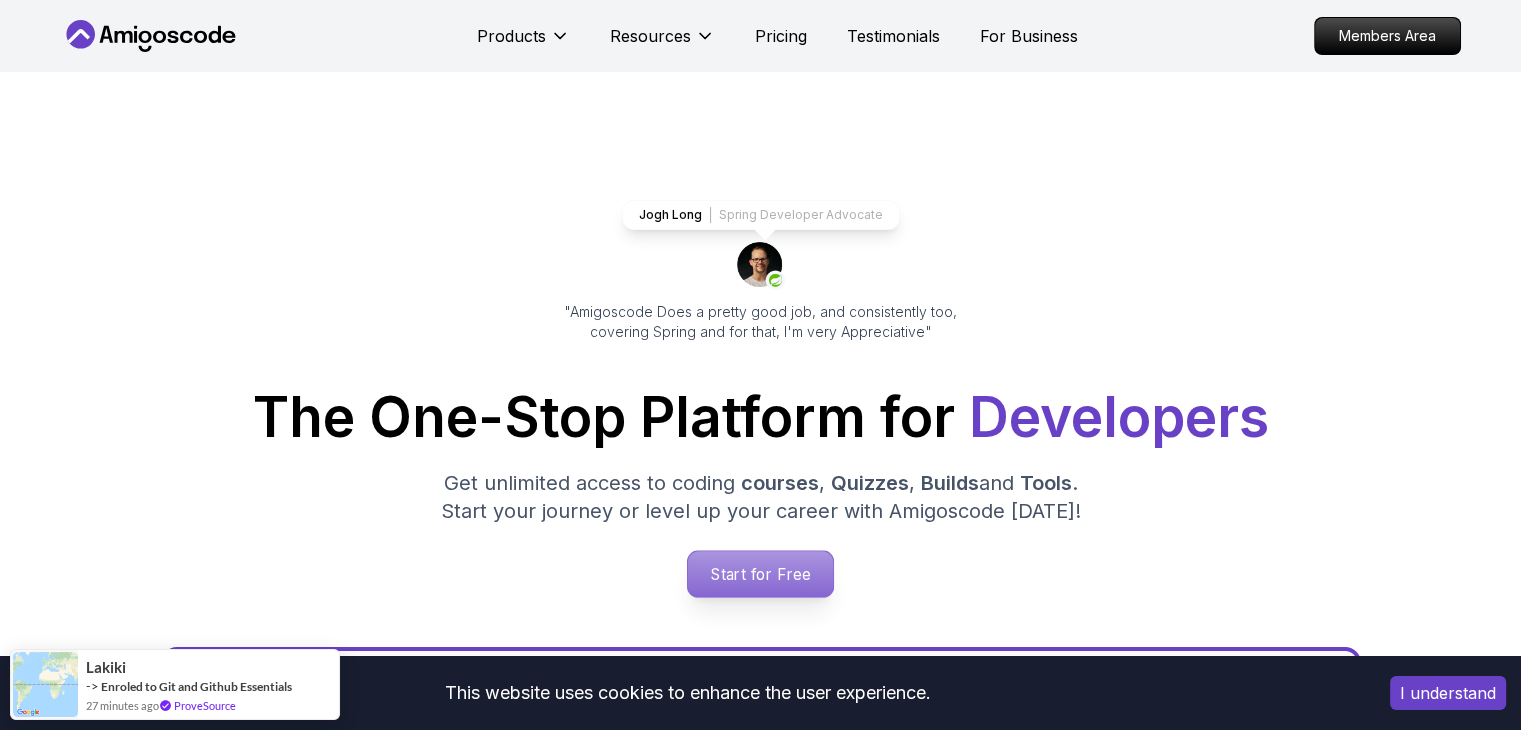 click on "Start for Free" at bounding box center (760, 574) 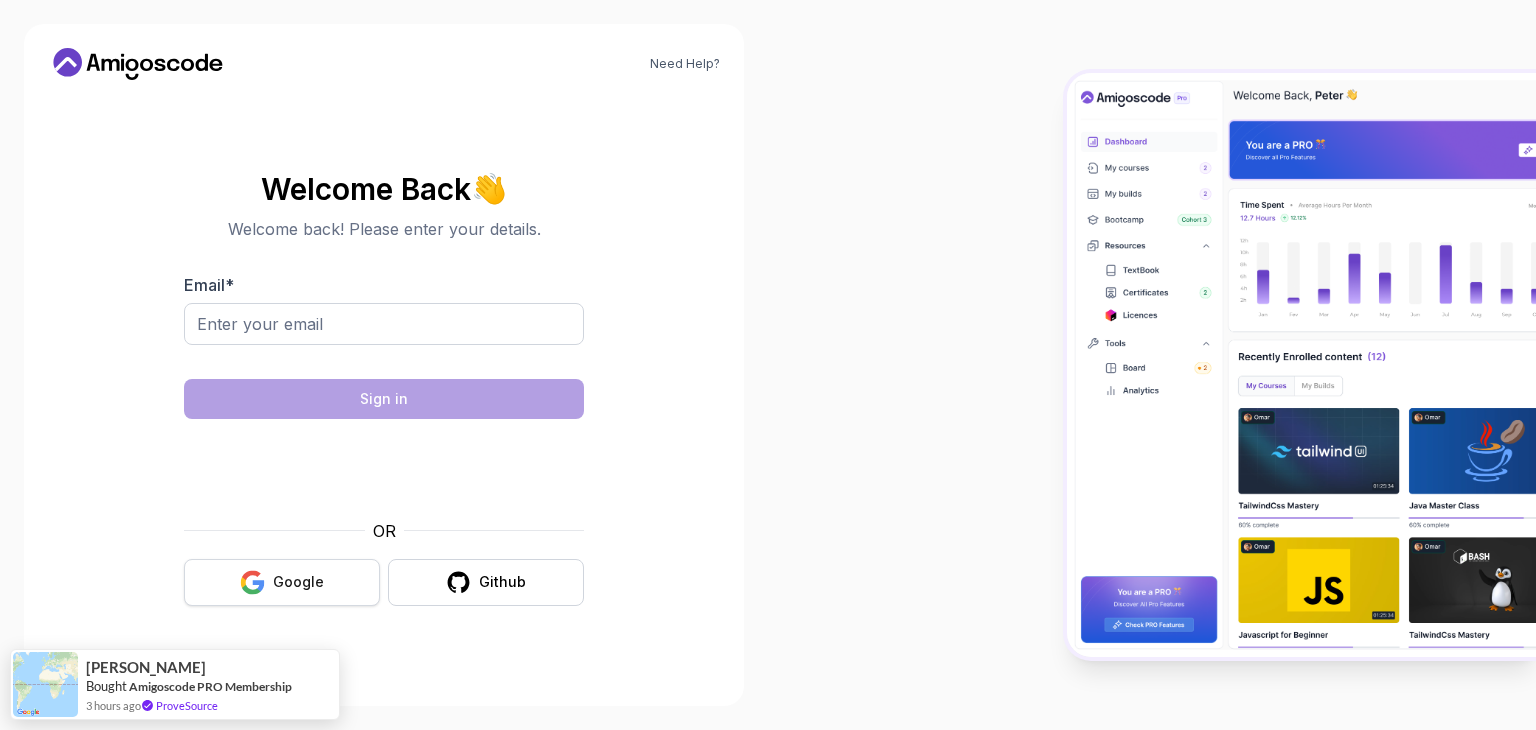 click on "Google" at bounding box center (298, 582) 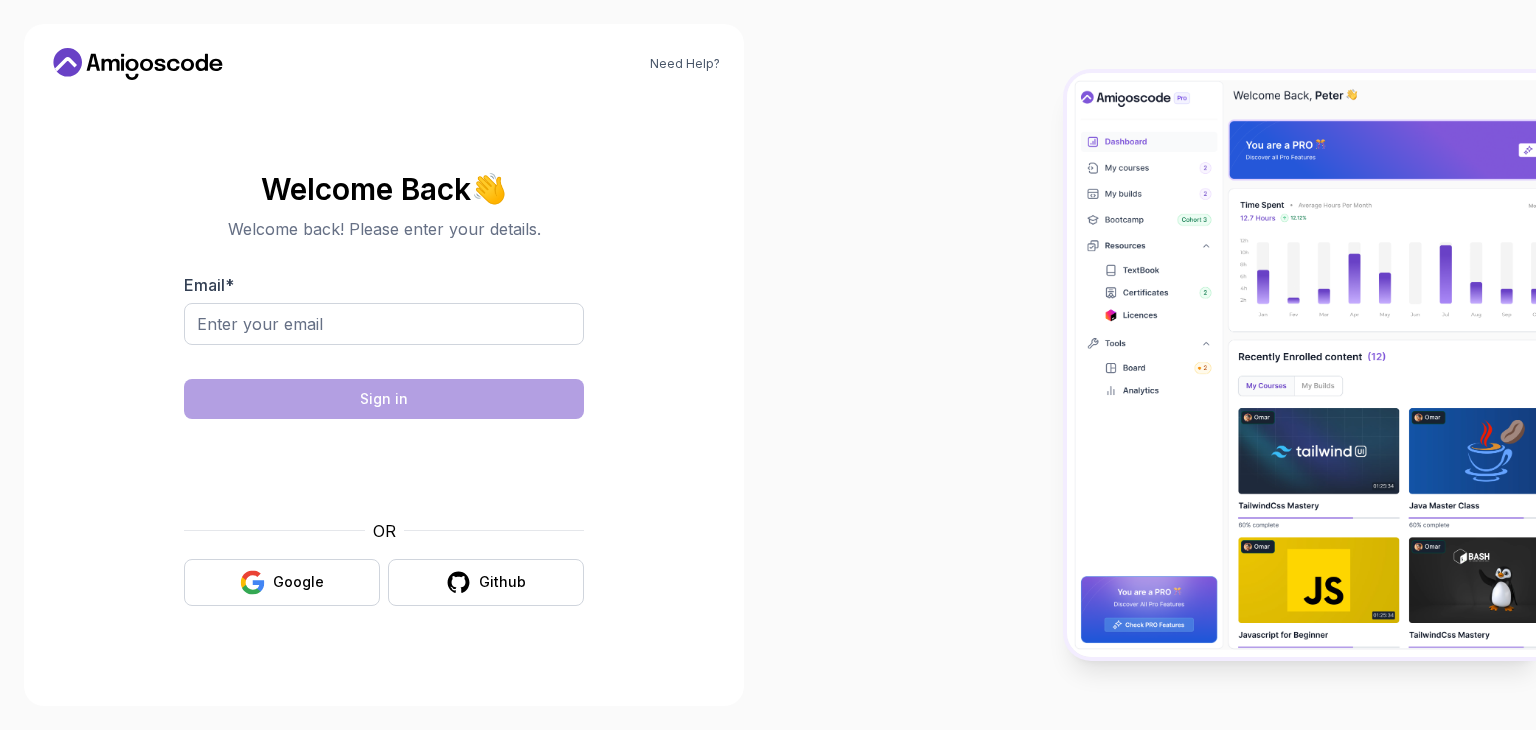 scroll, scrollTop: 0, scrollLeft: 0, axis: both 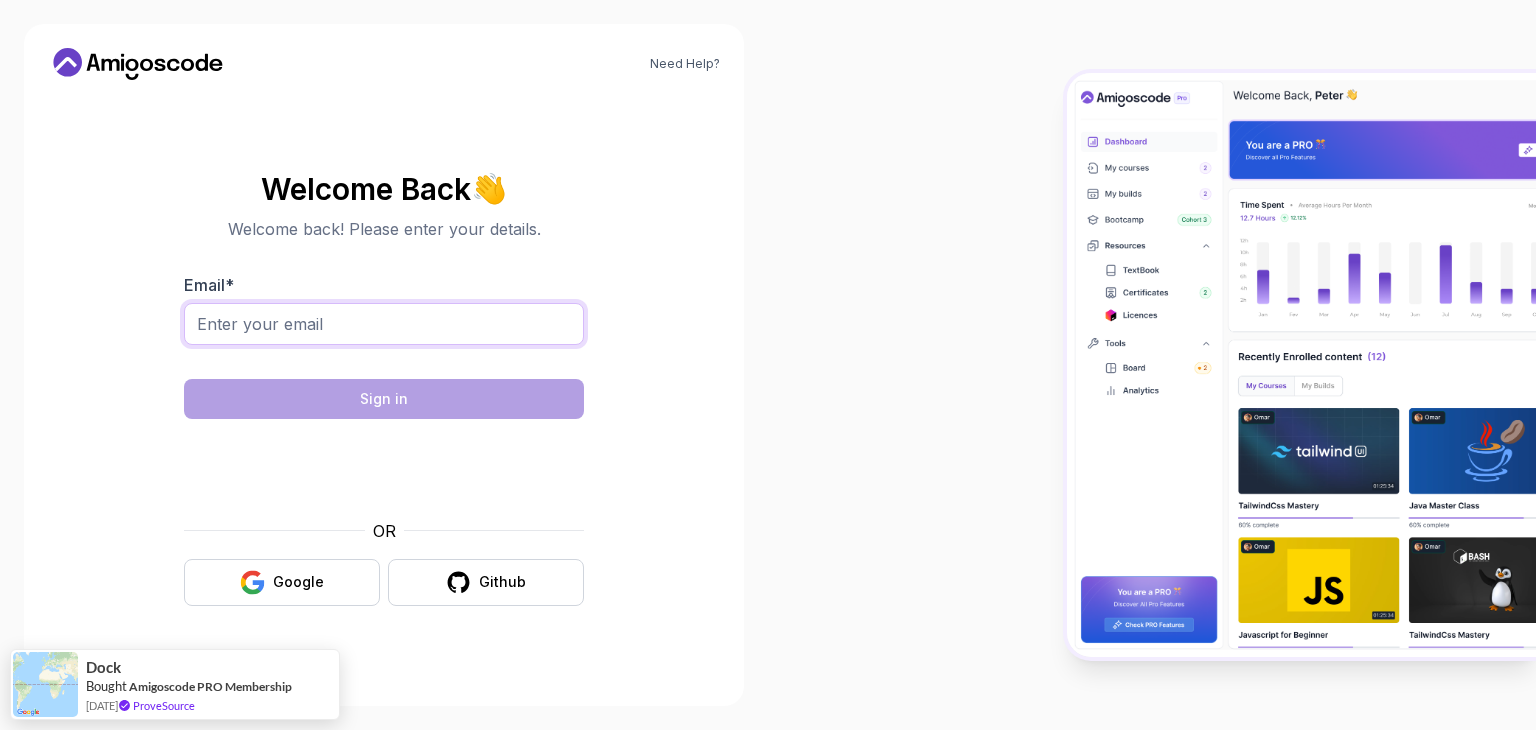click on "Email *" at bounding box center (384, 324) 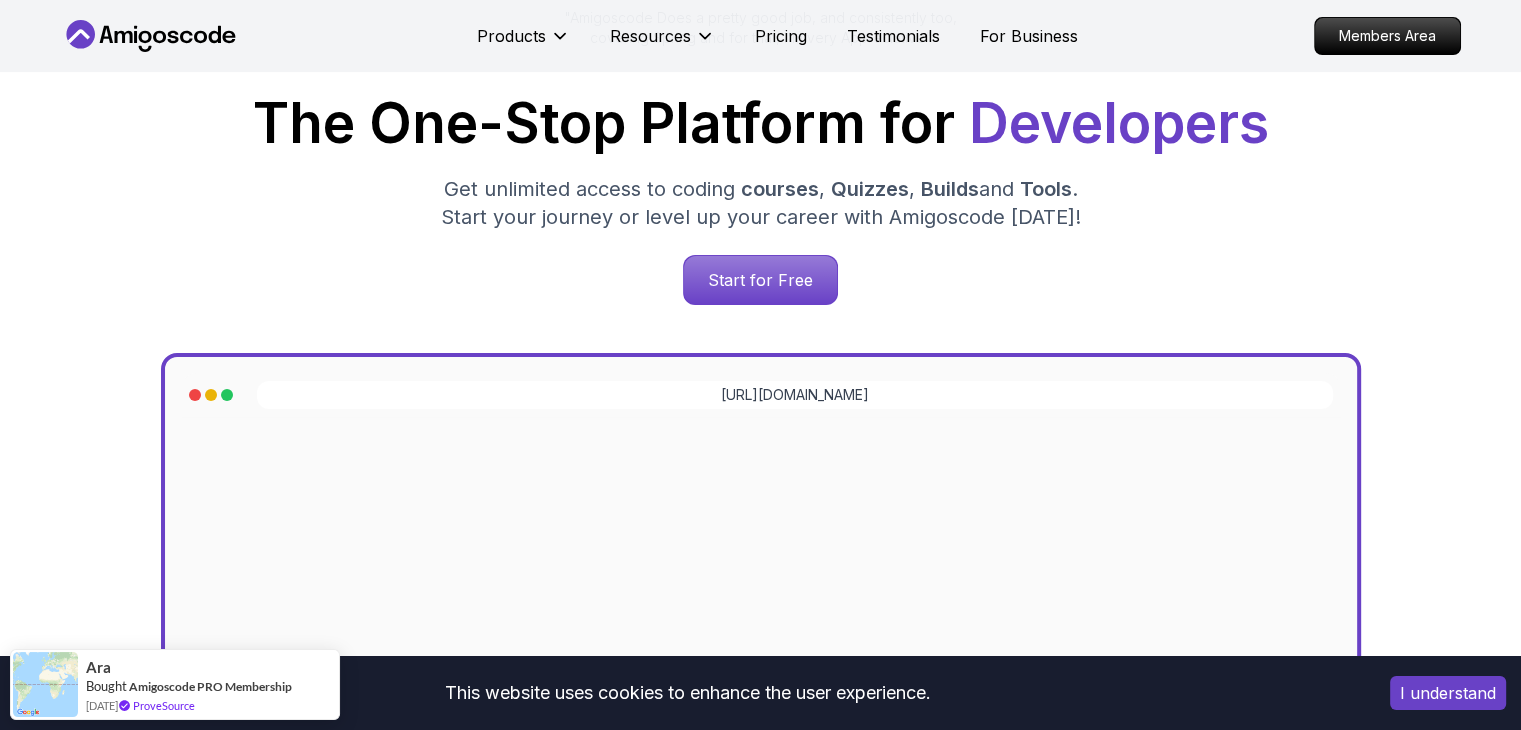scroll, scrollTop: 300, scrollLeft: 0, axis: vertical 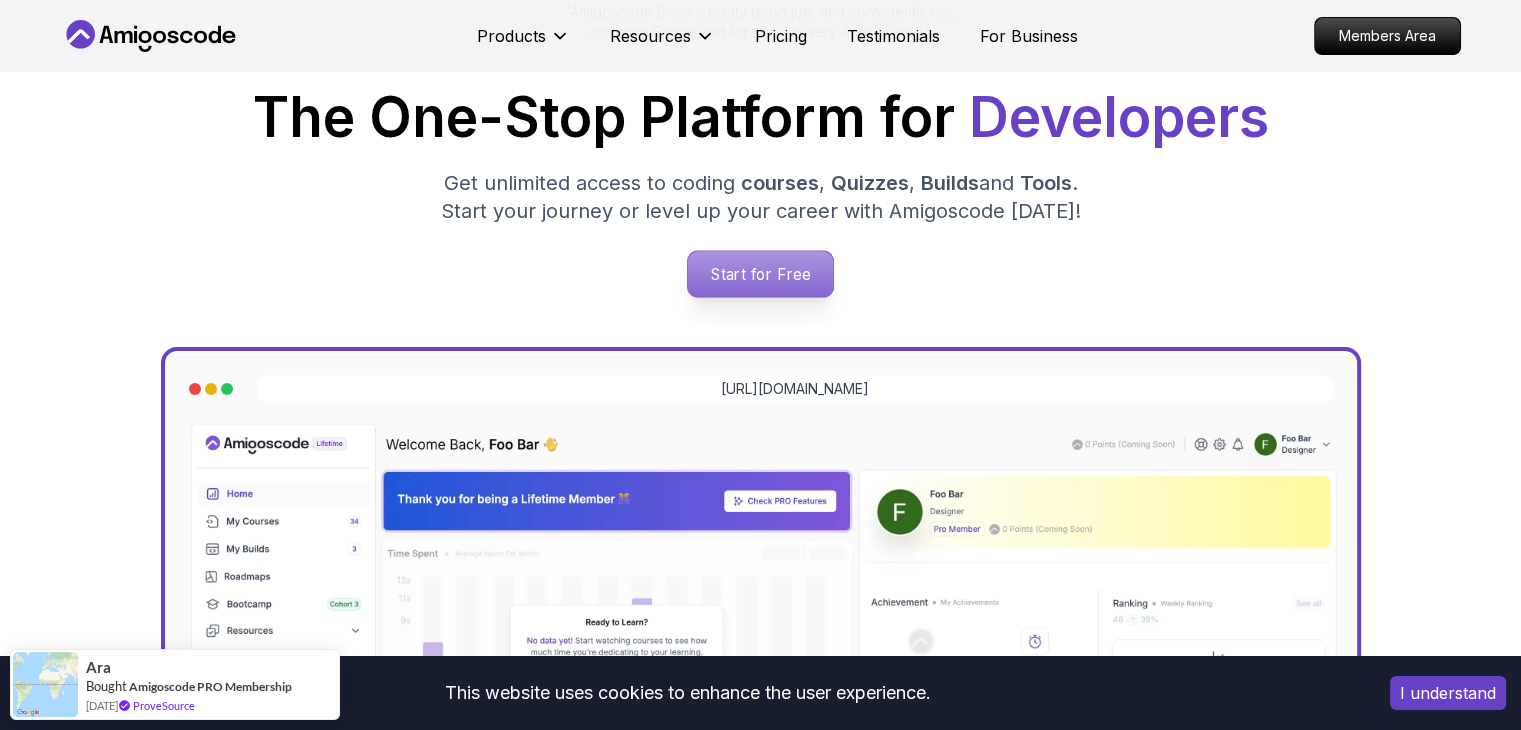 click on "Start for Free" at bounding box center [760, 274] 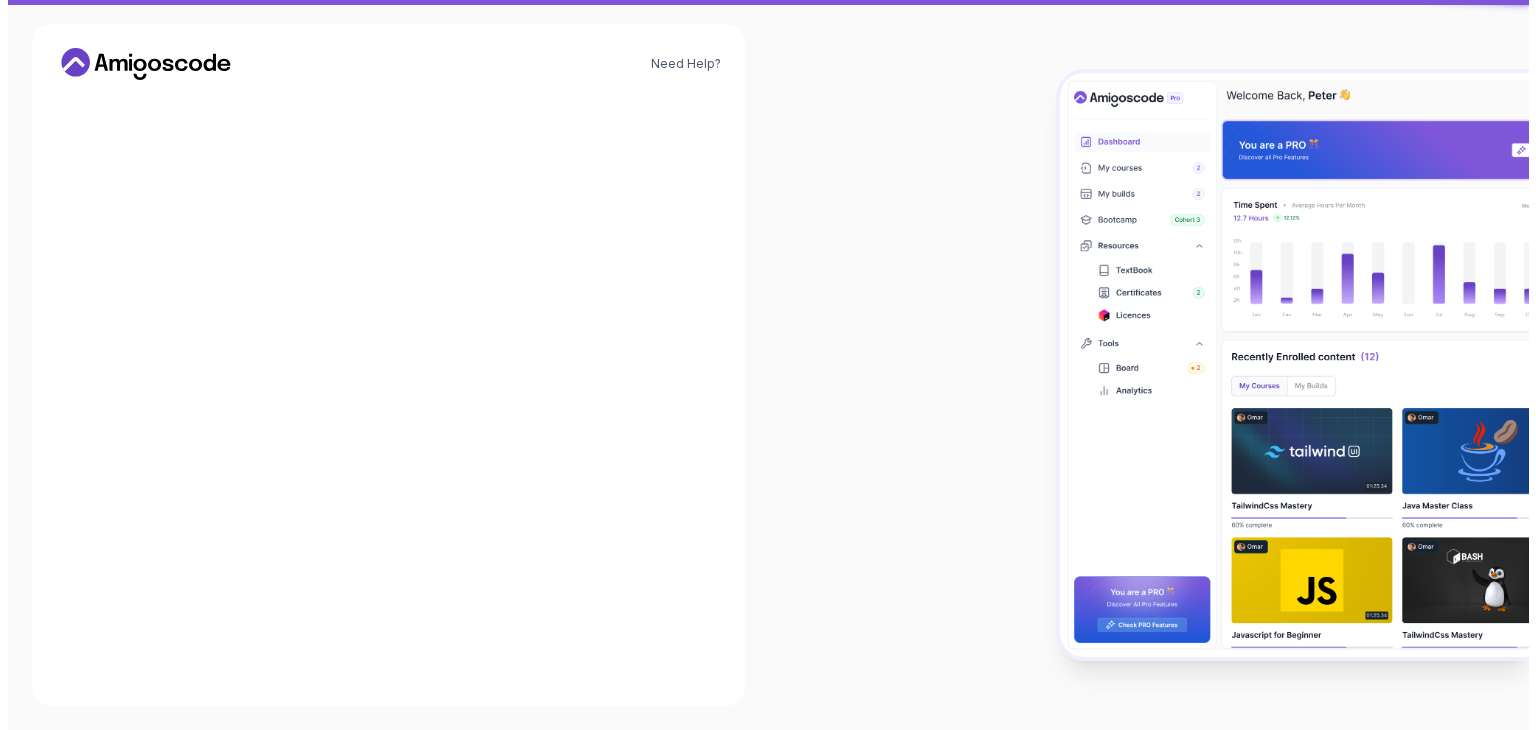 scroll, scrollTop: 0, scrollLeft: 0, axis: both 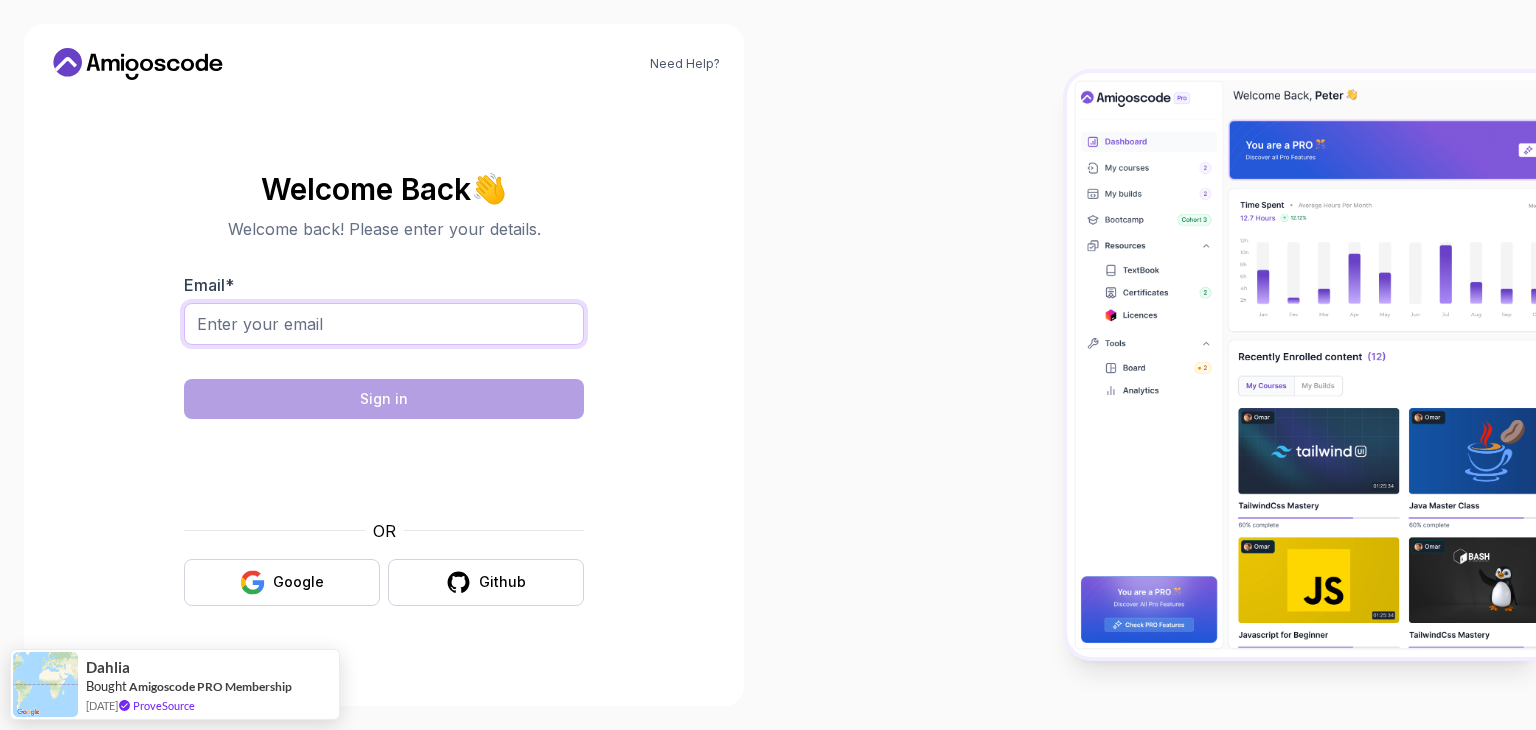 click on "Email *" at bounding box center [384, 324] 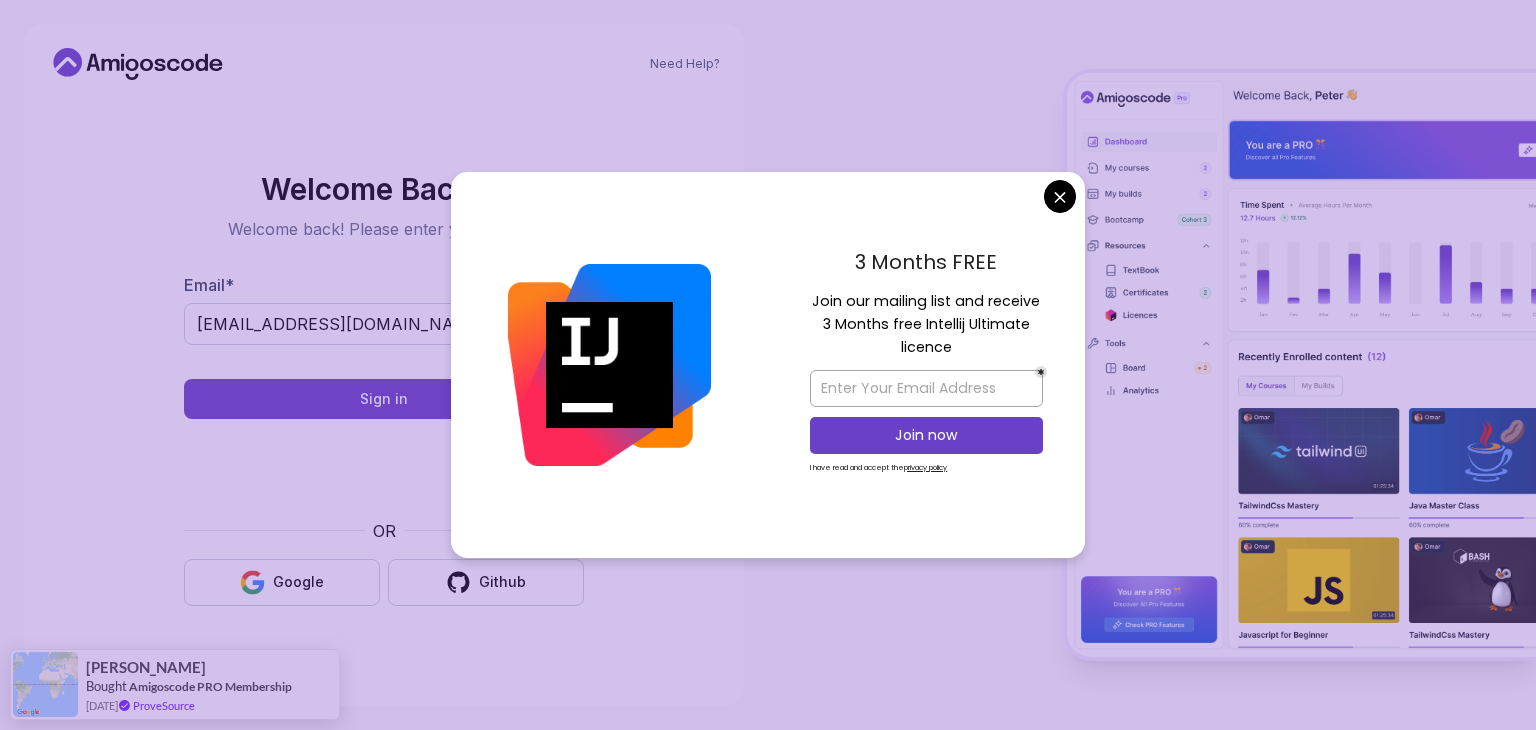 click on "3 Months FREE Join our mailing list and receive 3 Months free Intellij Ultimate licence Join now I have read and accept the  privacy policy" at bounding box center (926, 365) 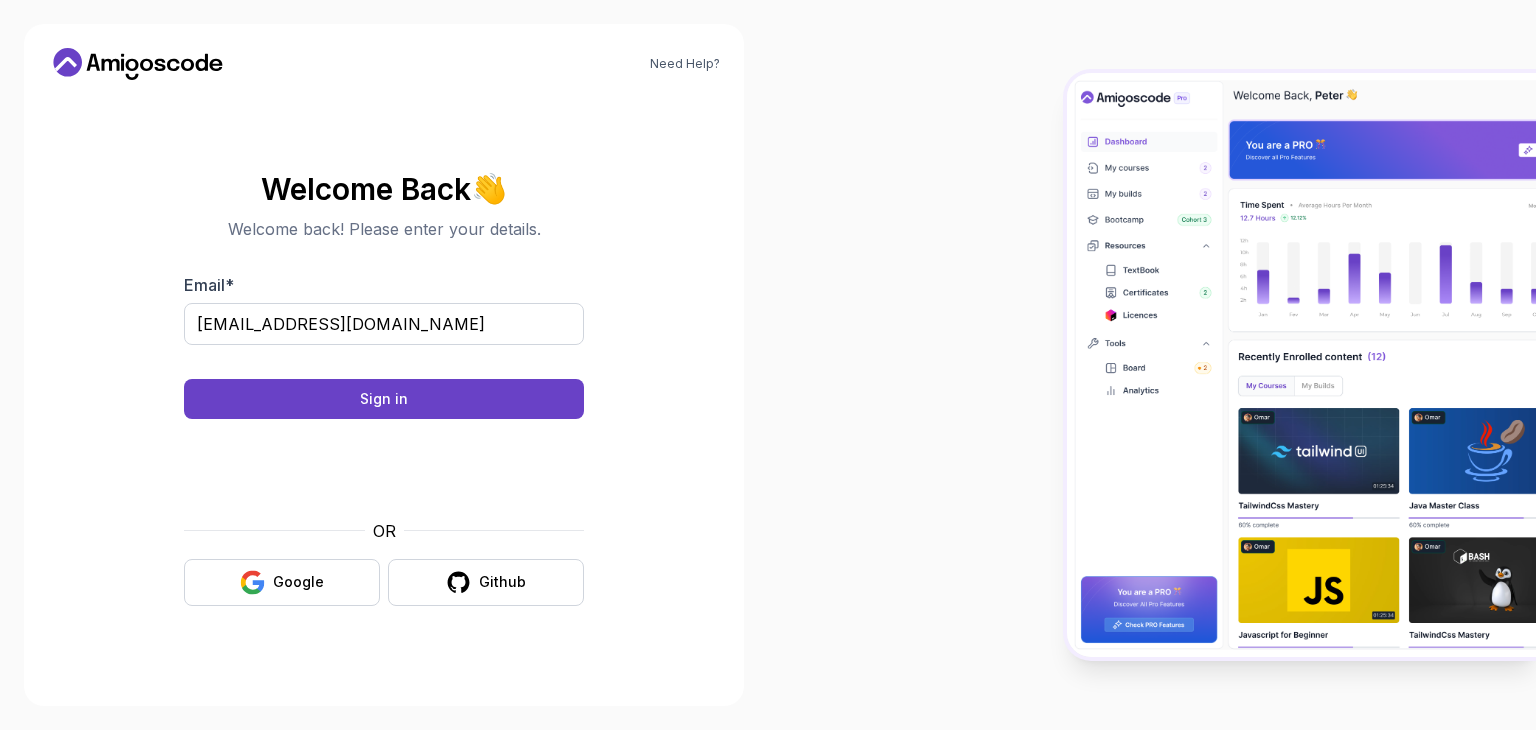 click on "Need Help? Welcome Back 👋 Welcome back! Please enter your details. Email * nicolasjosino@gmail.com Sign in OR Google Github
Laura Bought   Amigoscode PRO Membership 16 days ago     ProveSource" at bounding box center [768, 365] 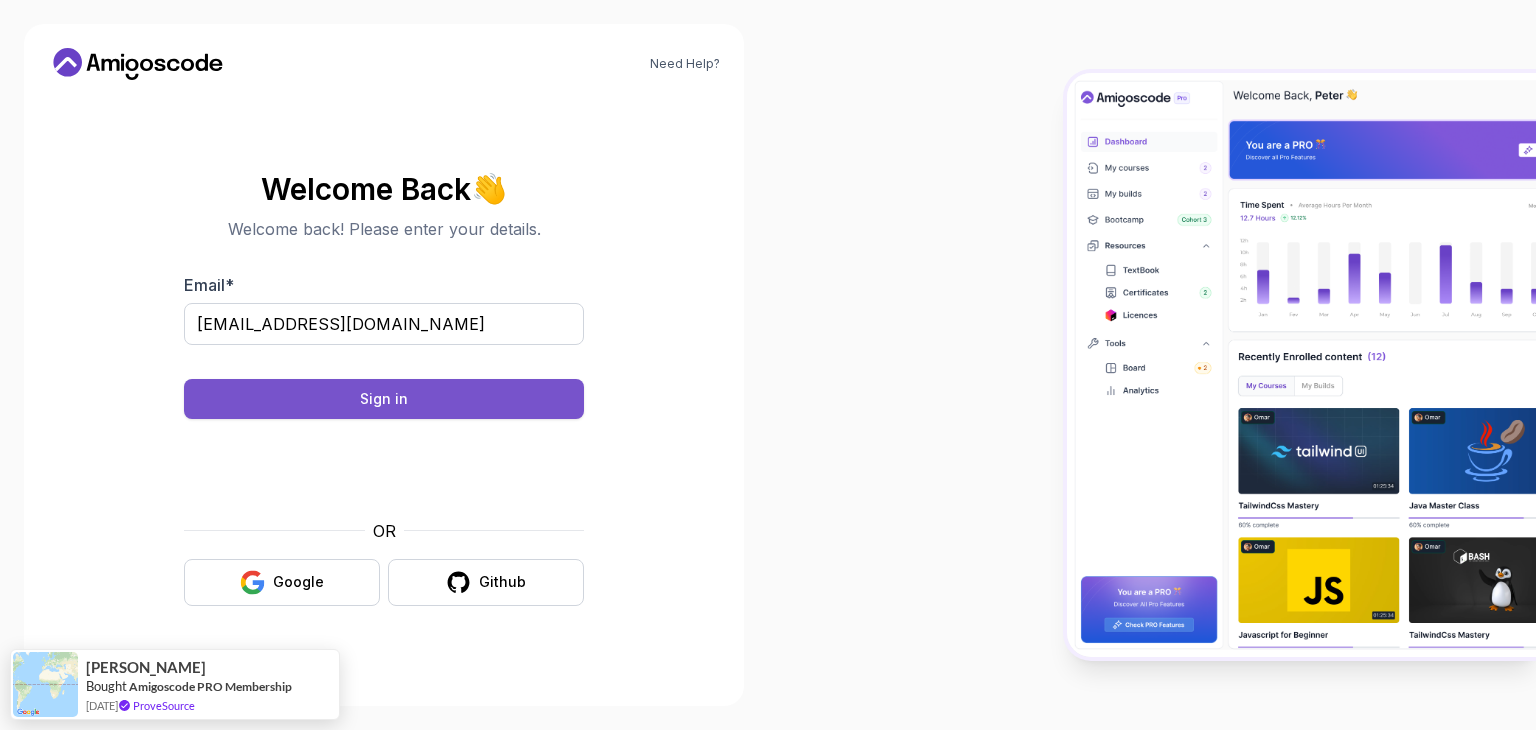 click on "Sign in" at bounding box center (384, 399) 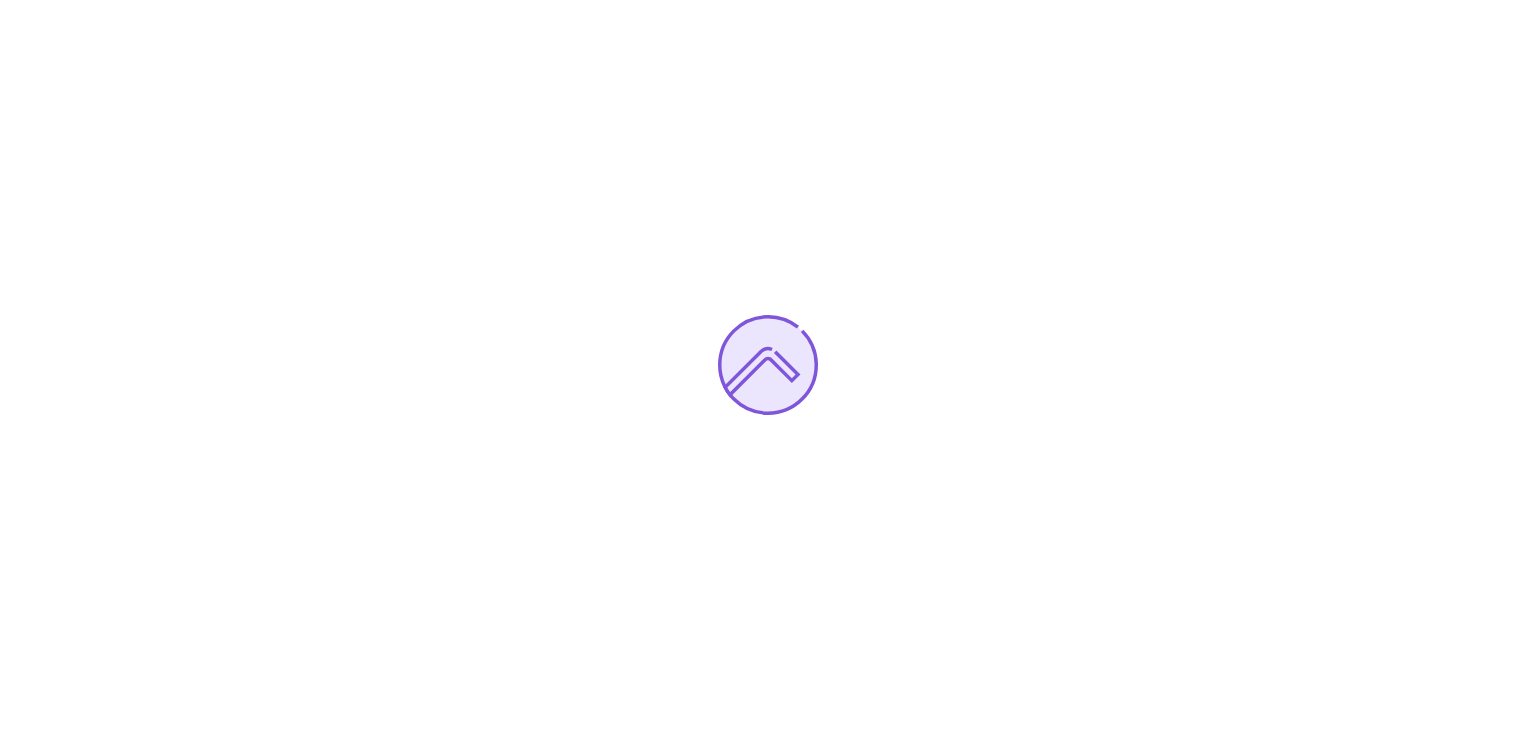 scroll, scrollTop: 0, scrollLeft: 0, axis: both 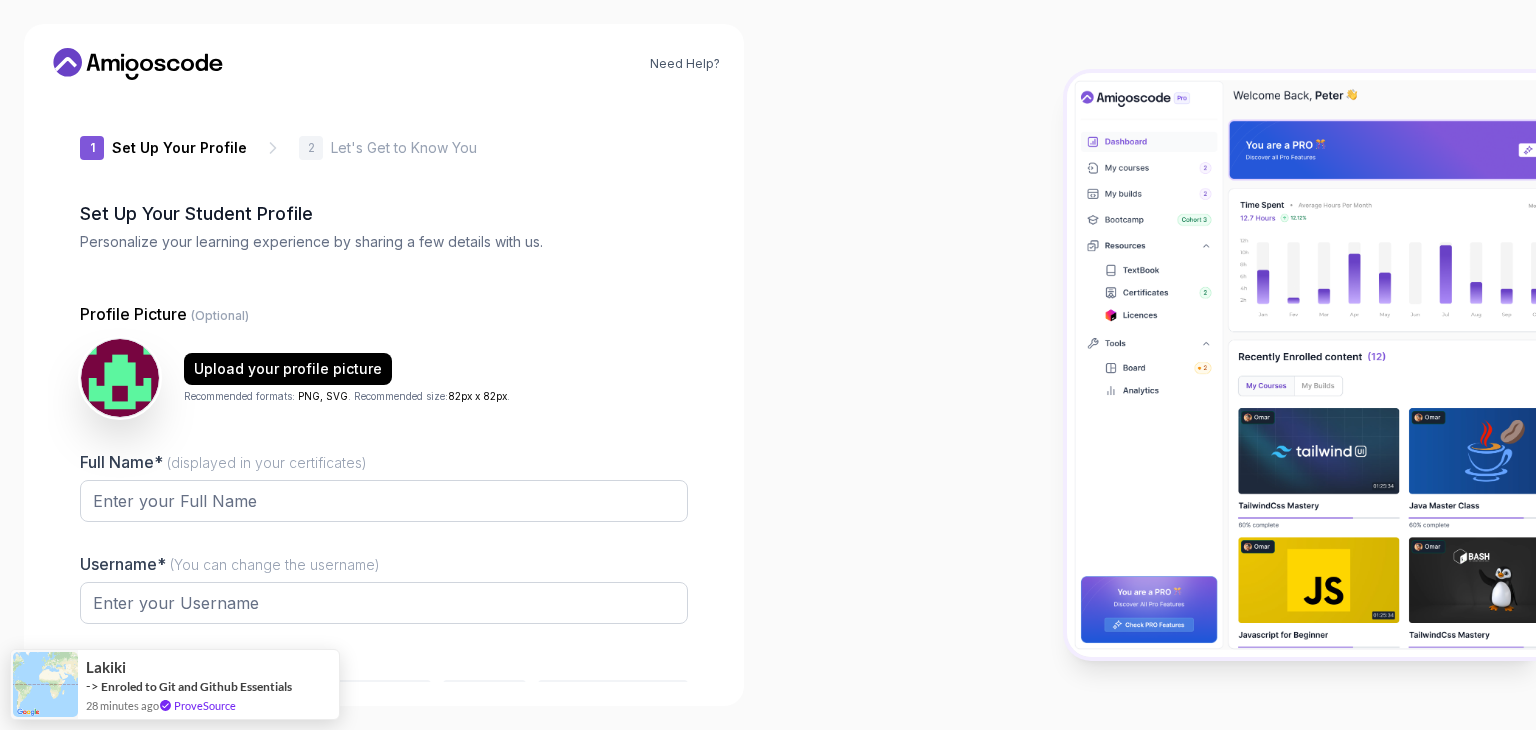 type on "silentgecko6ff02" 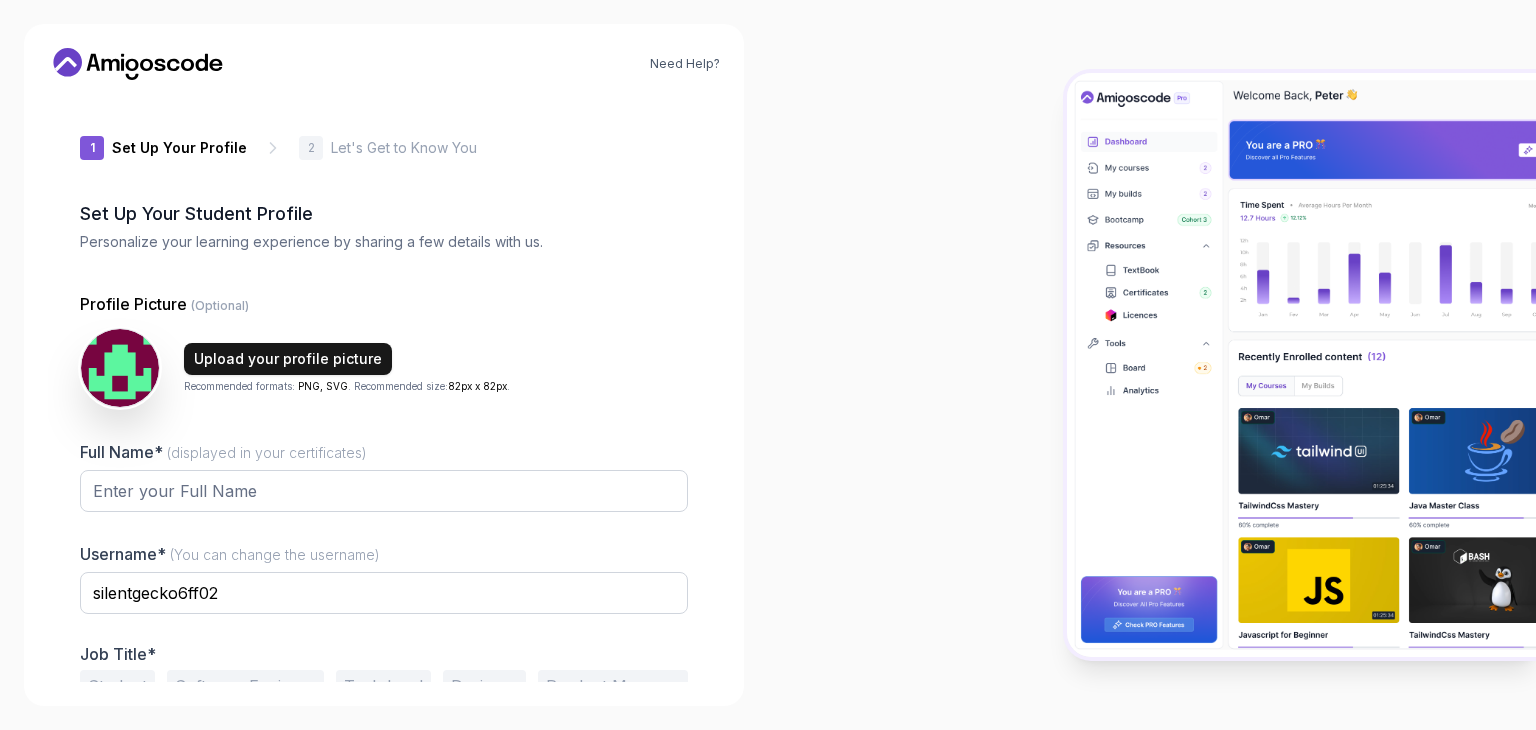 click on "Upload your profile picture" at bounding box center (288, 359) 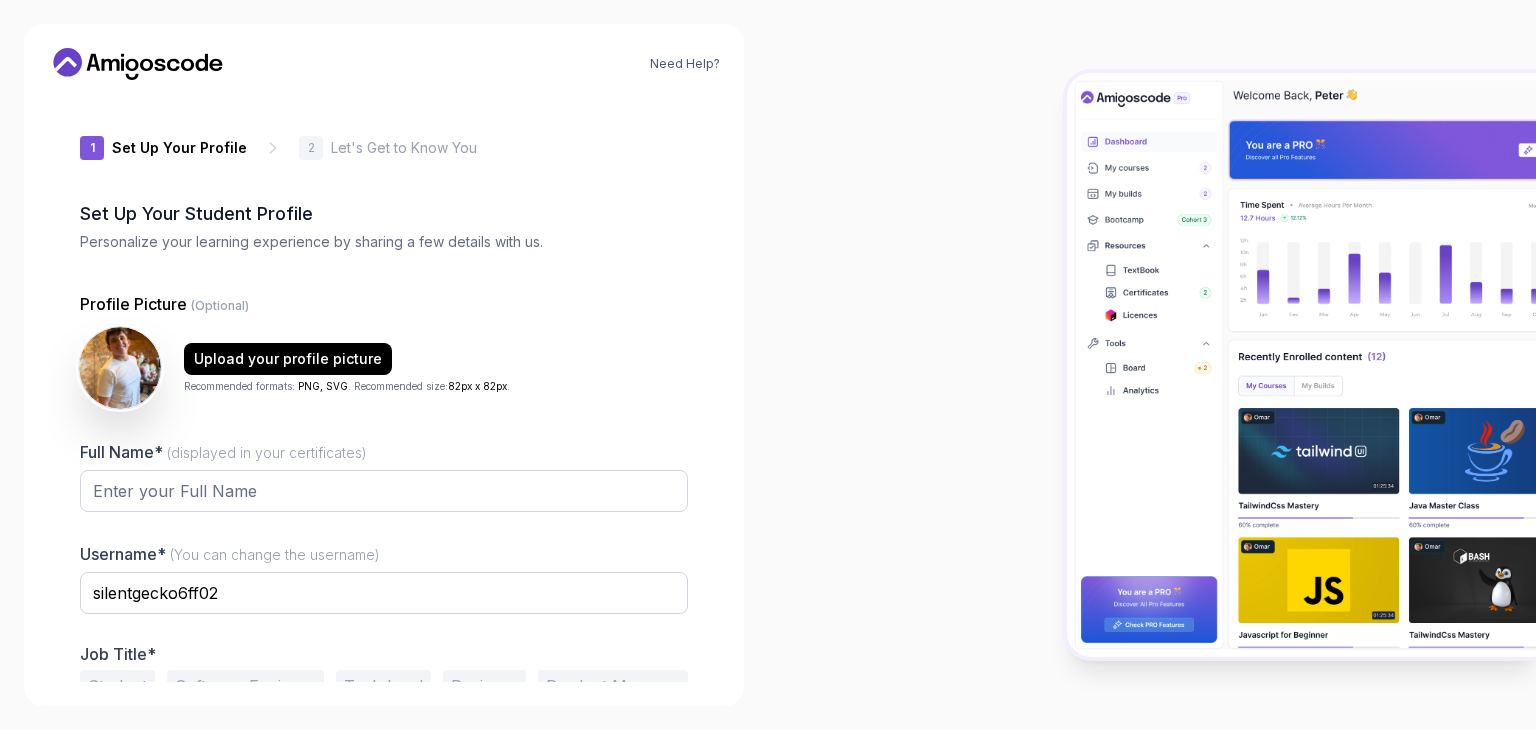 click at bounding box center [120, 368] 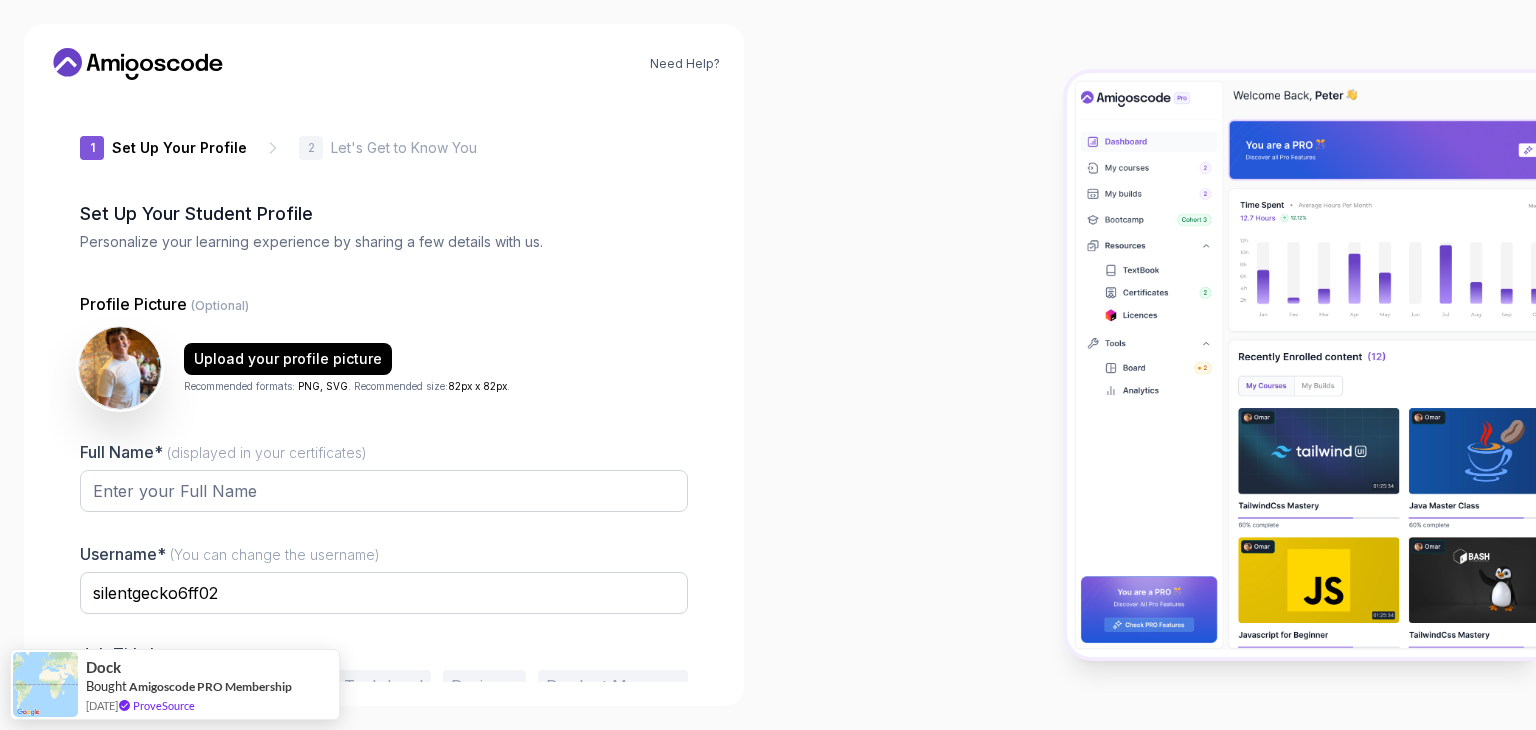 click at bounding box center [120, 368] 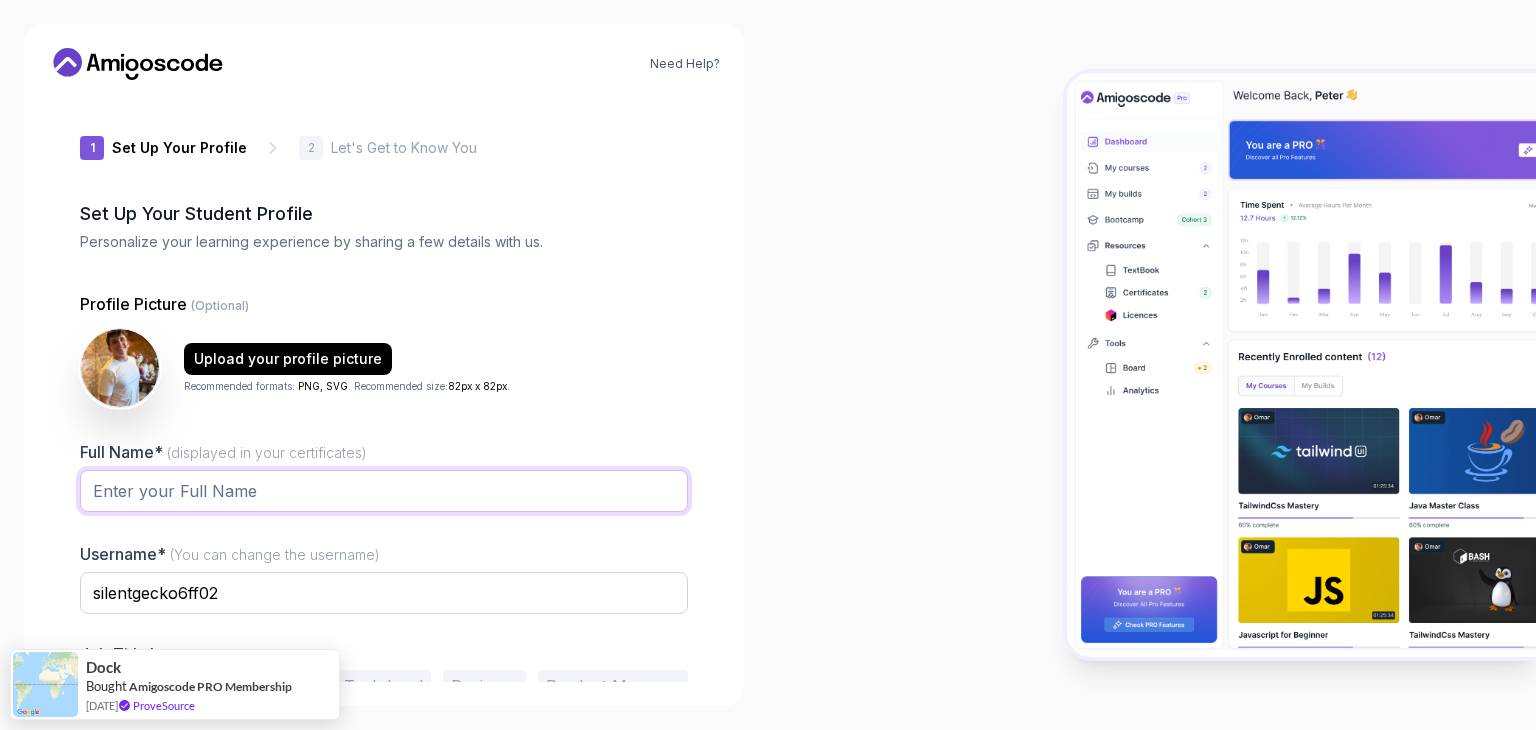 click on "Full Name*   (displayed in your certificates)" at bounding box center (384, 491) 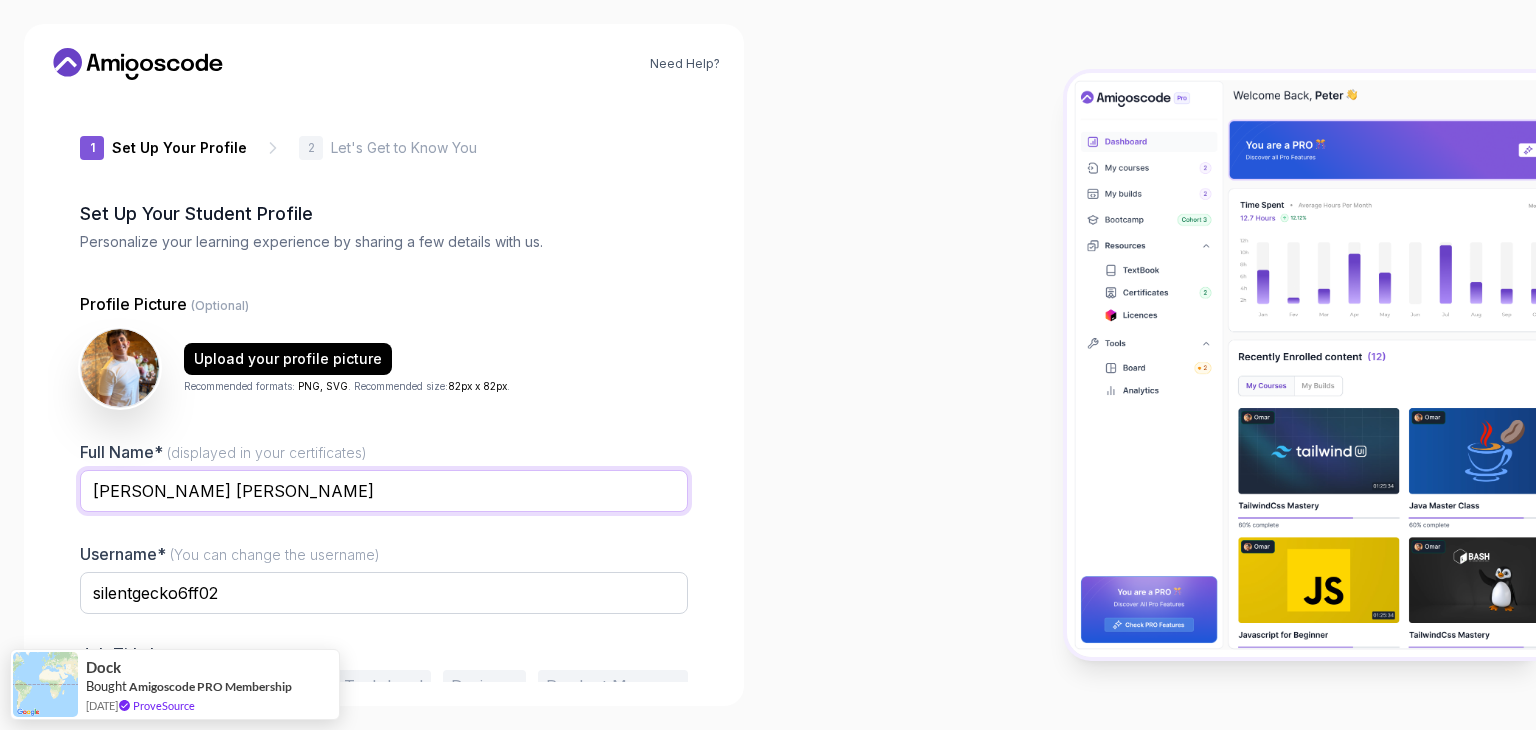 type on "Nícolas Josino Lima Saraiva" 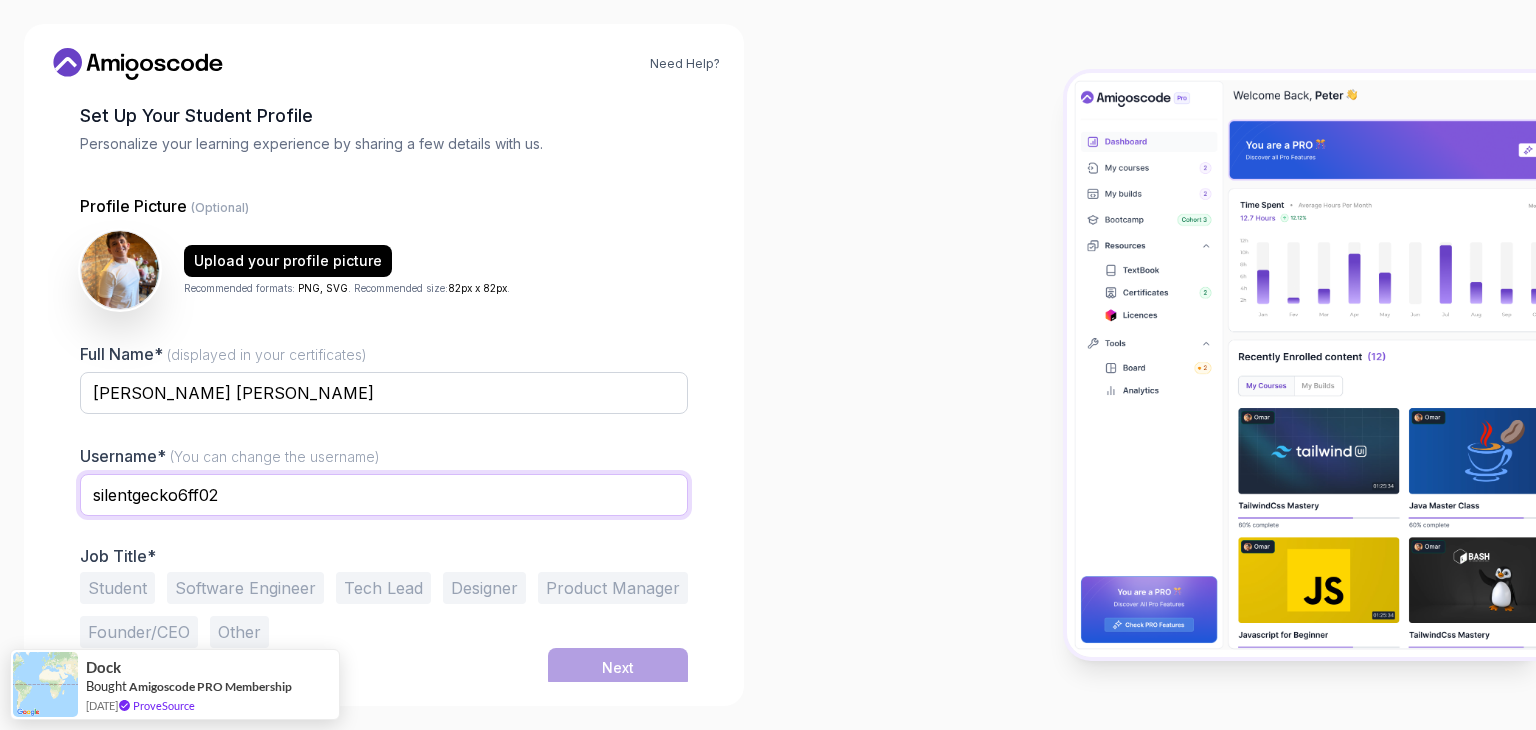 scroll, scrollTop: 104, scrollLeft: 0, axis: vertical 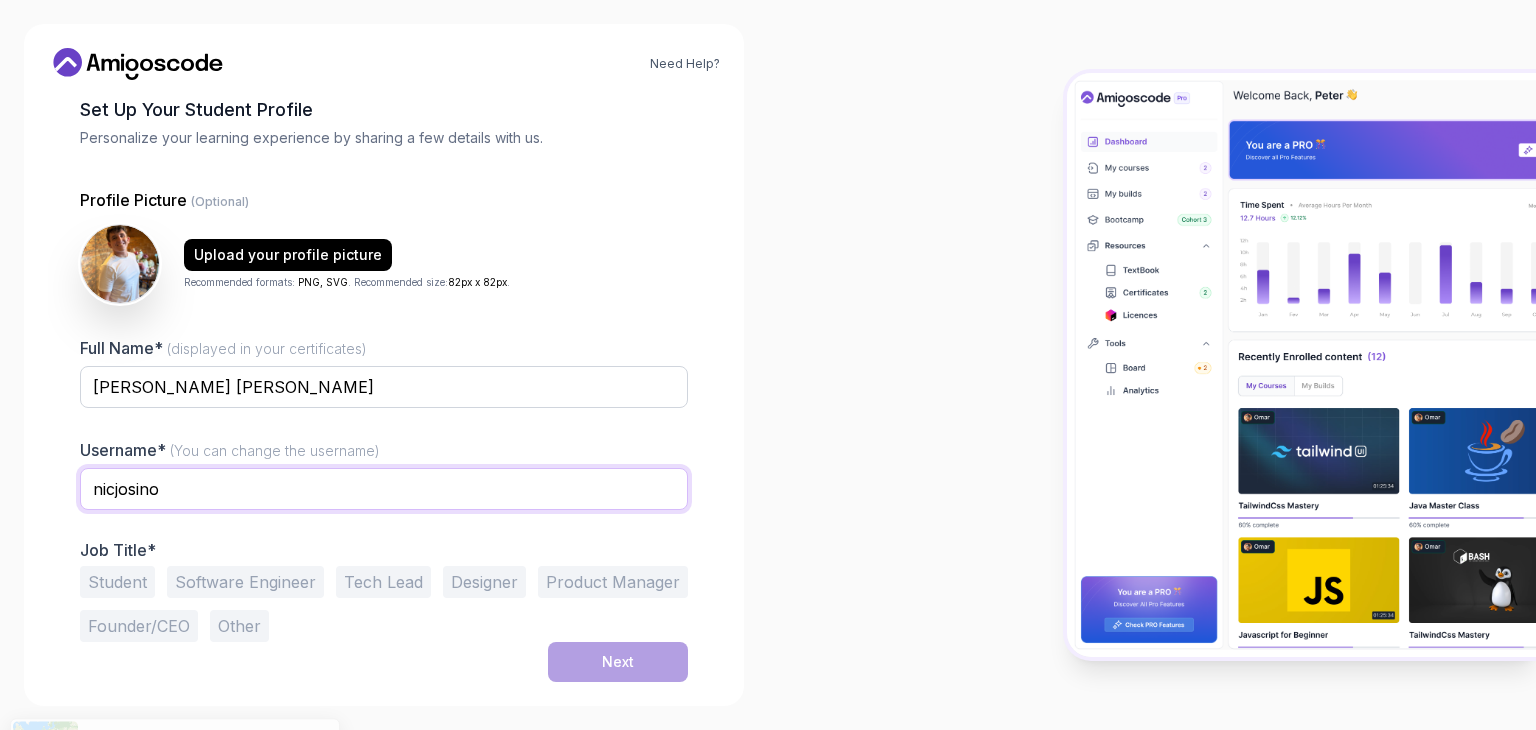 type on "nicjosino" 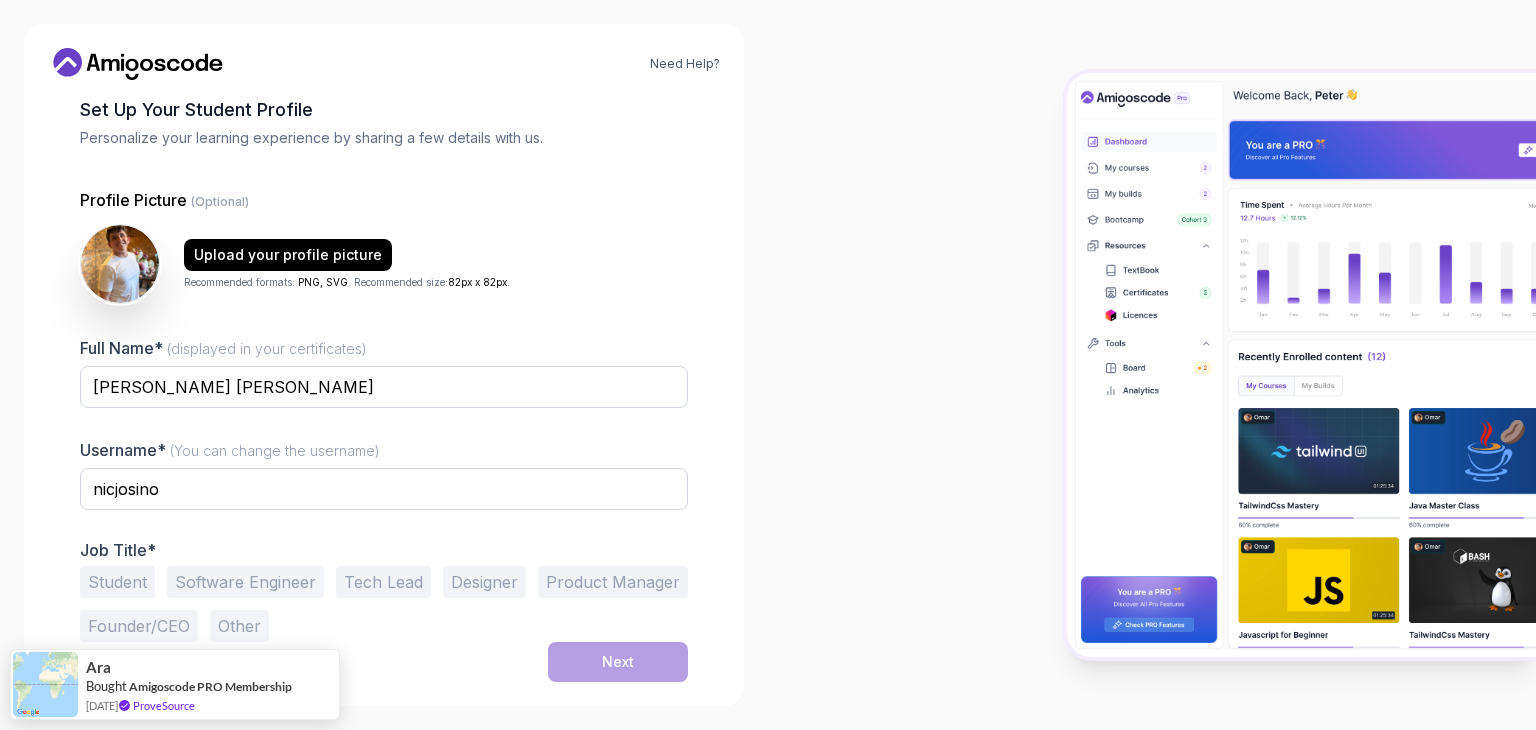 click on "Software Engineer" at bounding box center [245, 582] 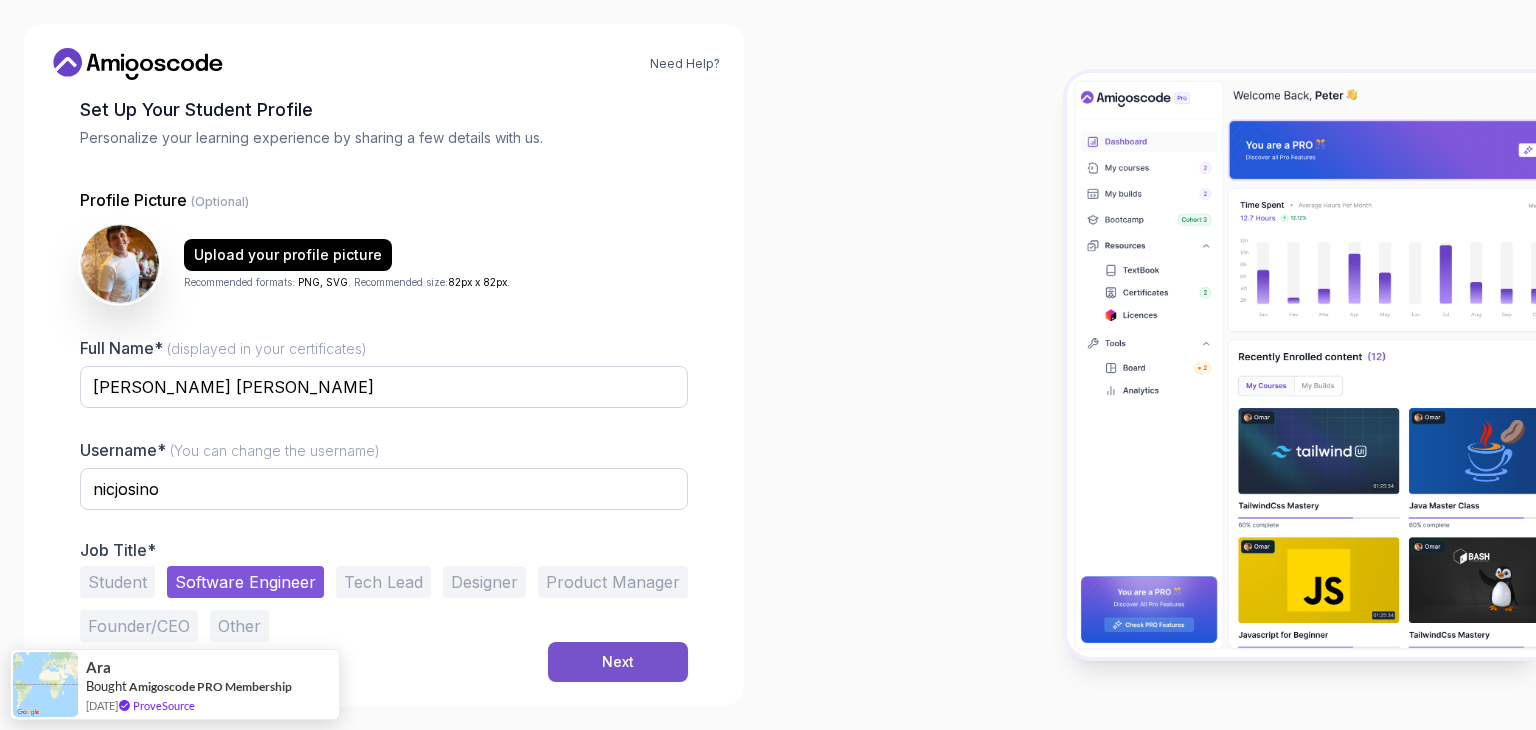 click on "Next" at bounding box center (618, 662) 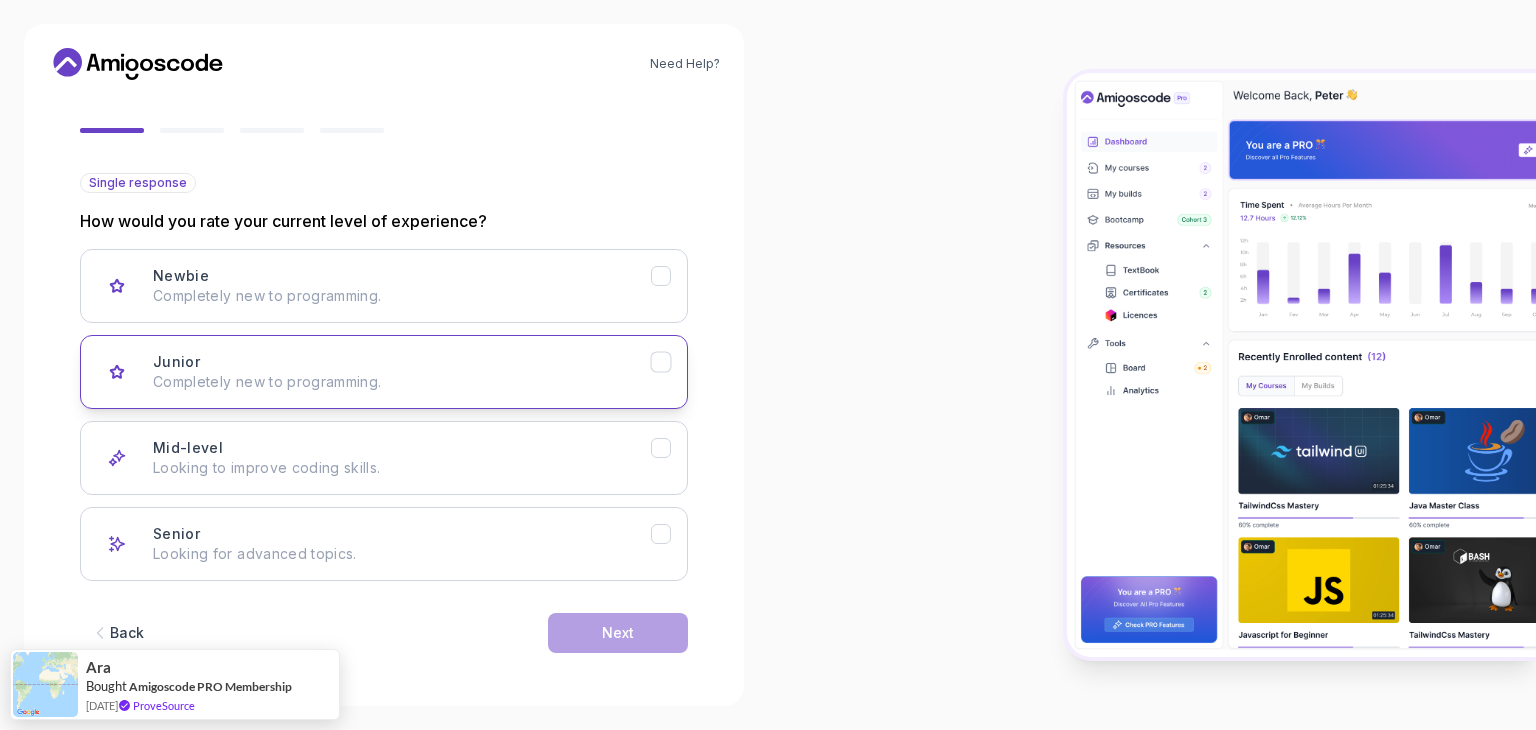scroll, scrollTop: 165, scrollLeft: 0, axis: vertical 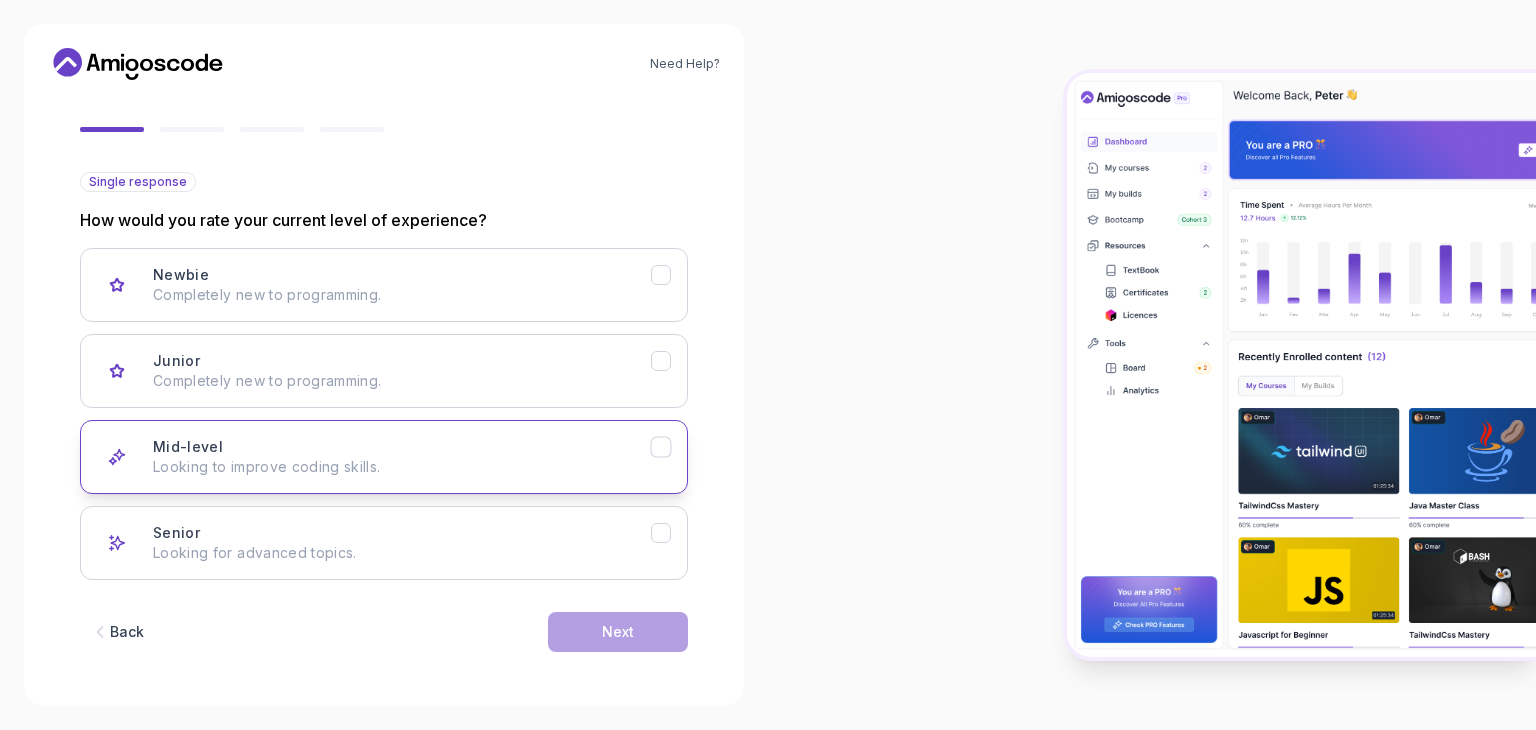 click on "Mid-level Looking to improve coding skills." at bounding box center (402, 457) 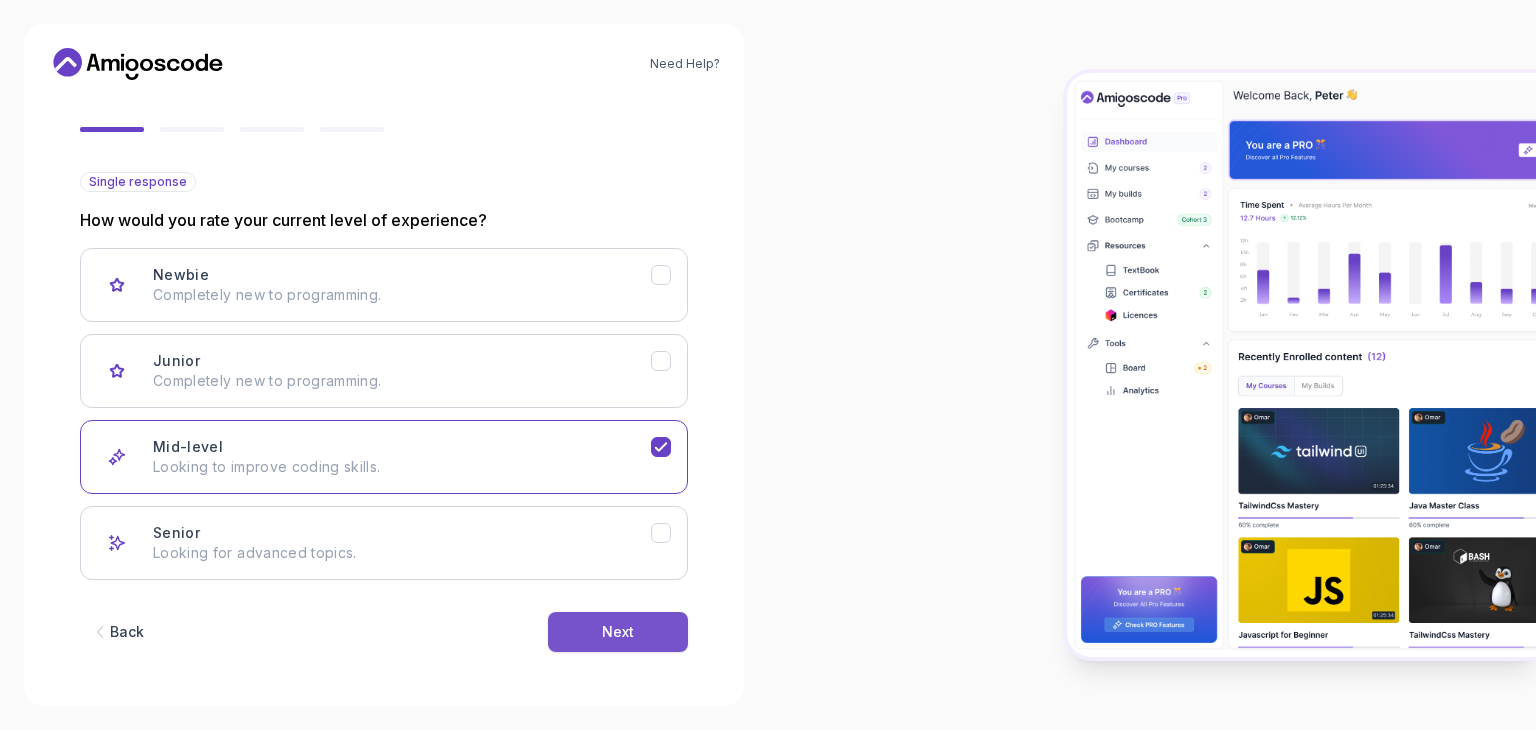 click on "Next" at bounding box center [618, 632] 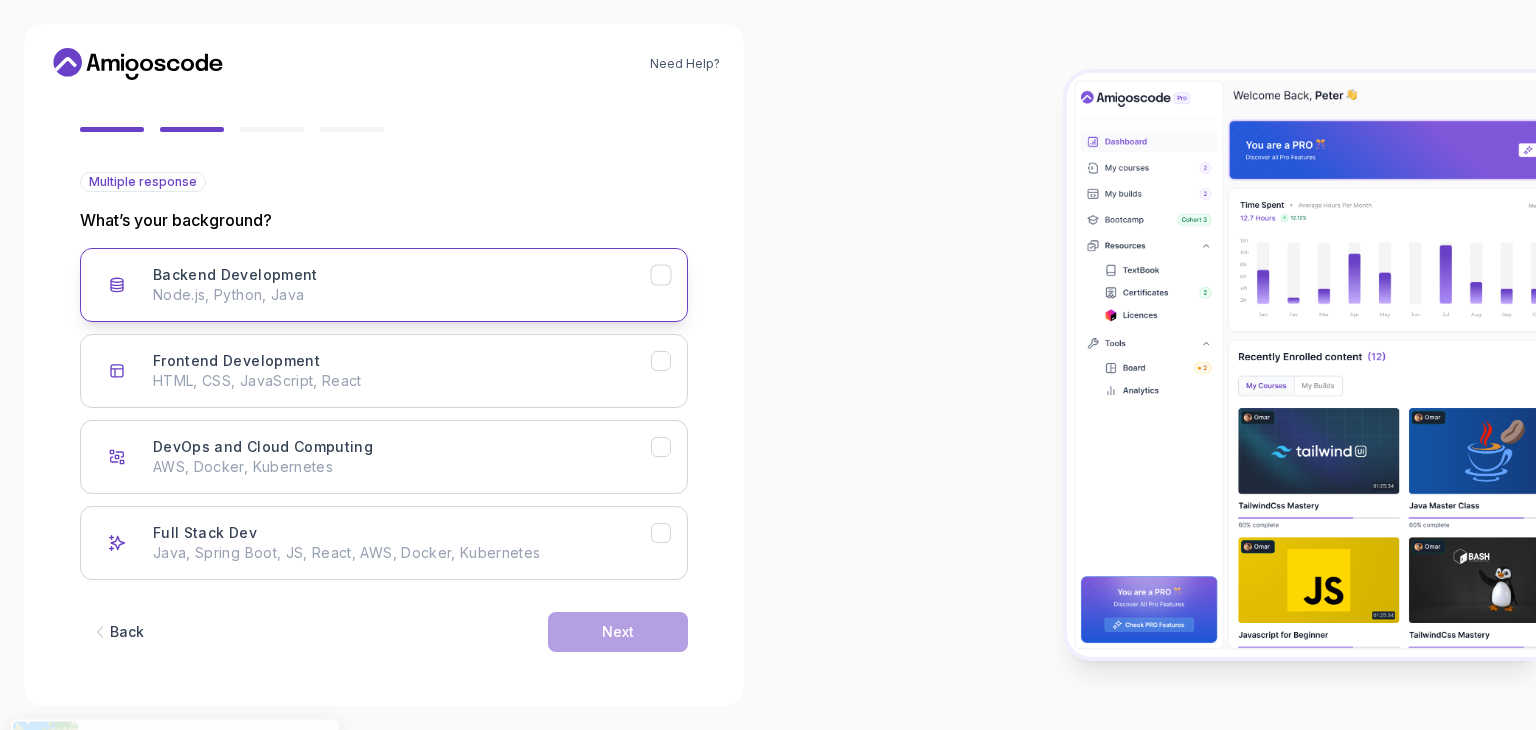 click on "Backend Development Node.js, Python, Java" at bounding box center (402, 285) 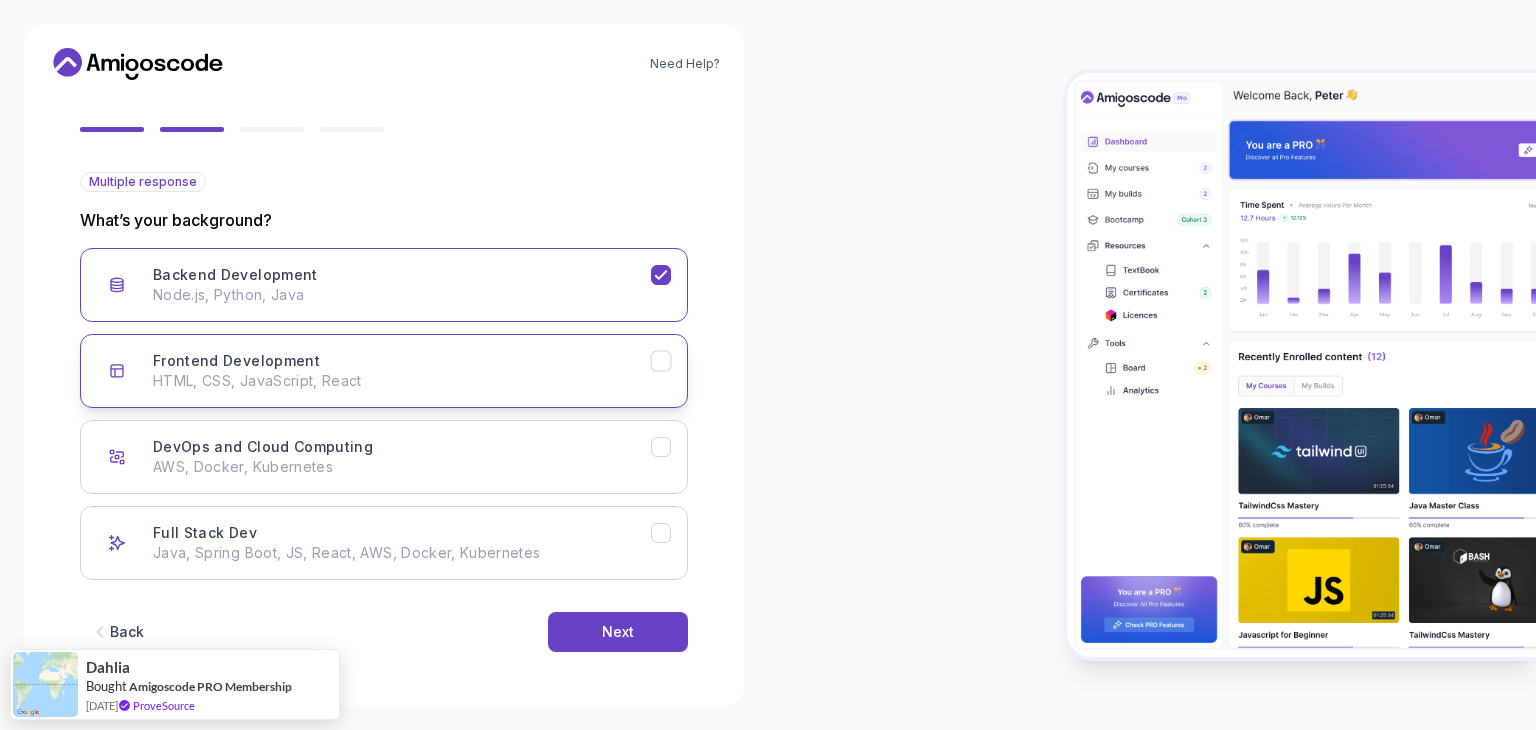 click on "Frontend Development HTML, CSS, JavaScript, React" at bounding box center [384, 371] 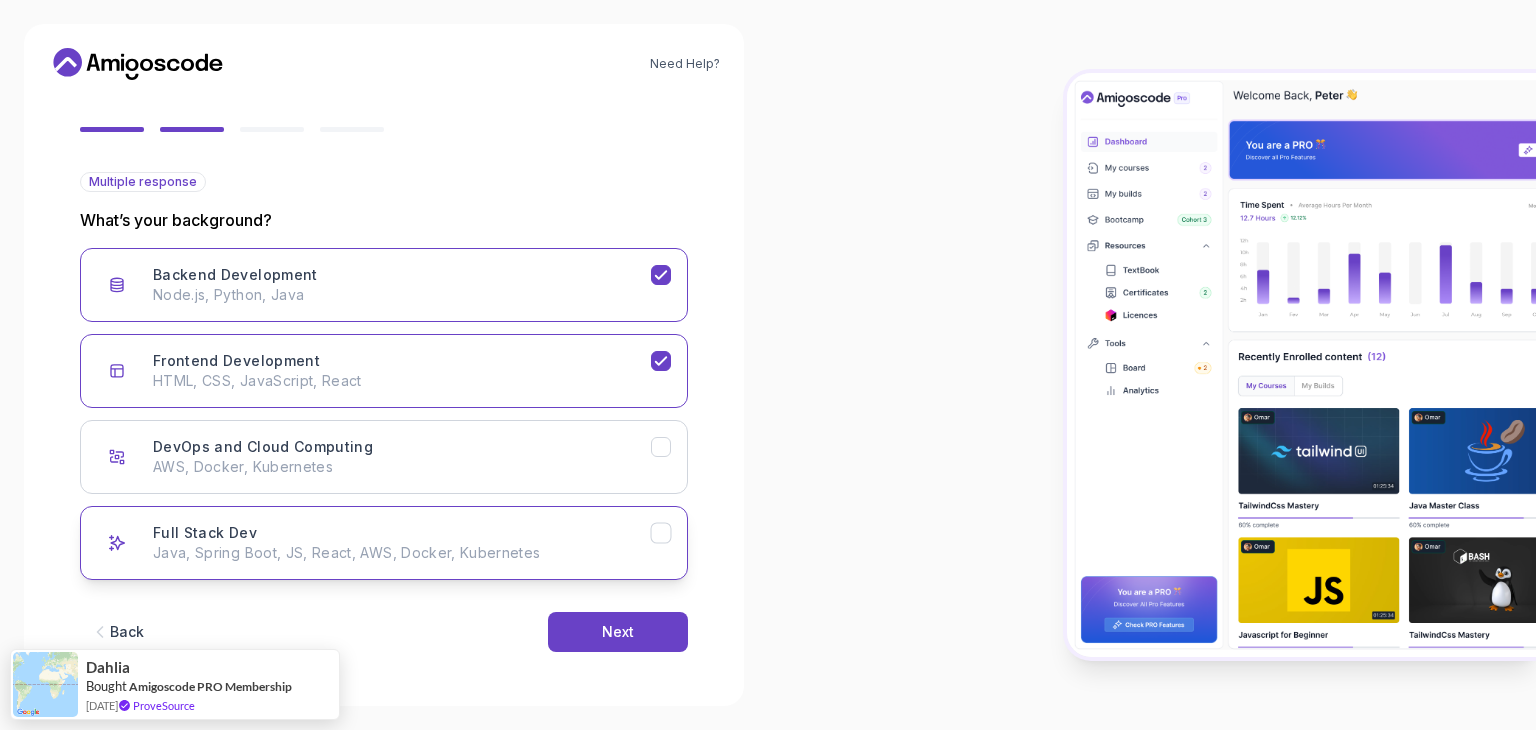 click on "Java, Spring Boot, JS, React, AWS, Docker, Kubernetes" at bounding box center [402, 553] 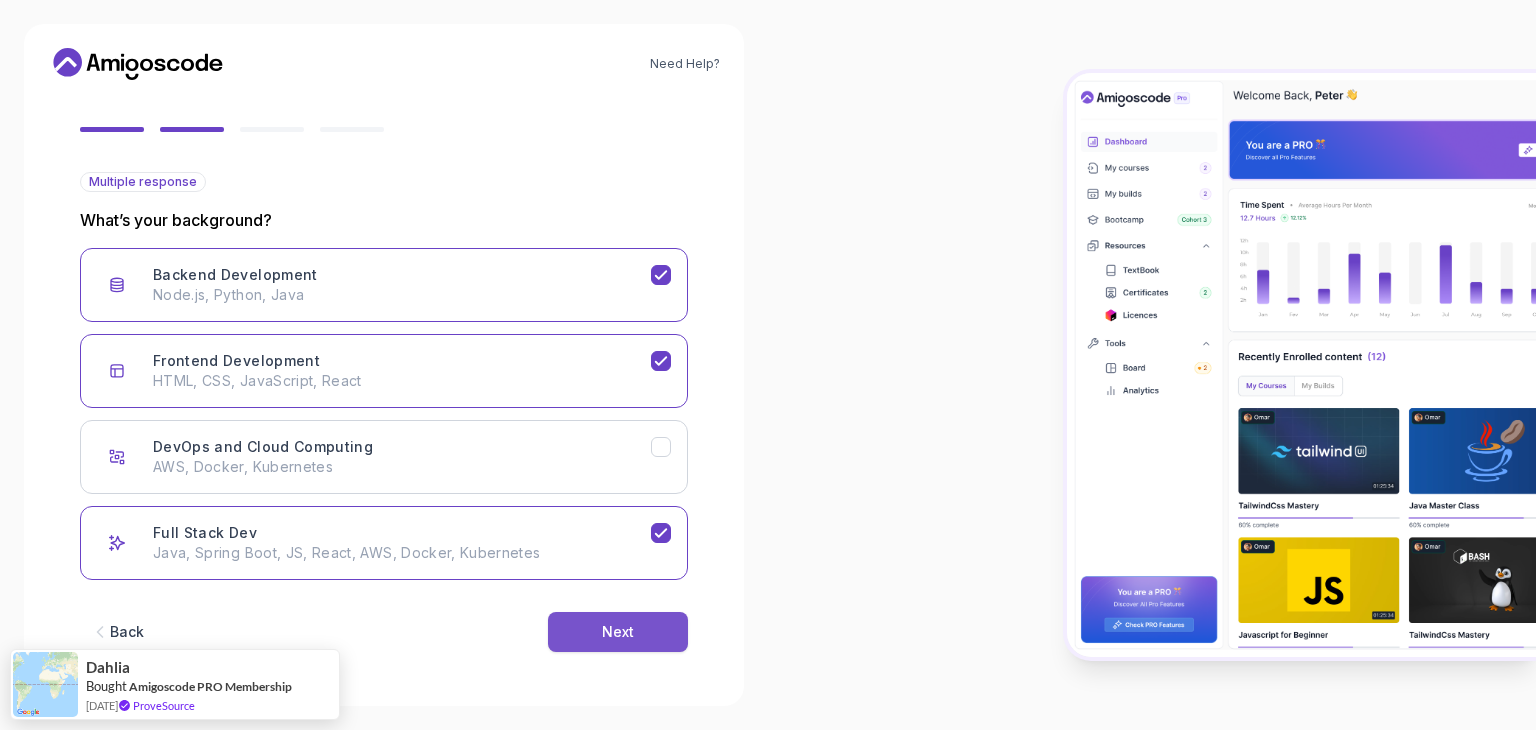 click on "Next" at bounding box center [618, 632] 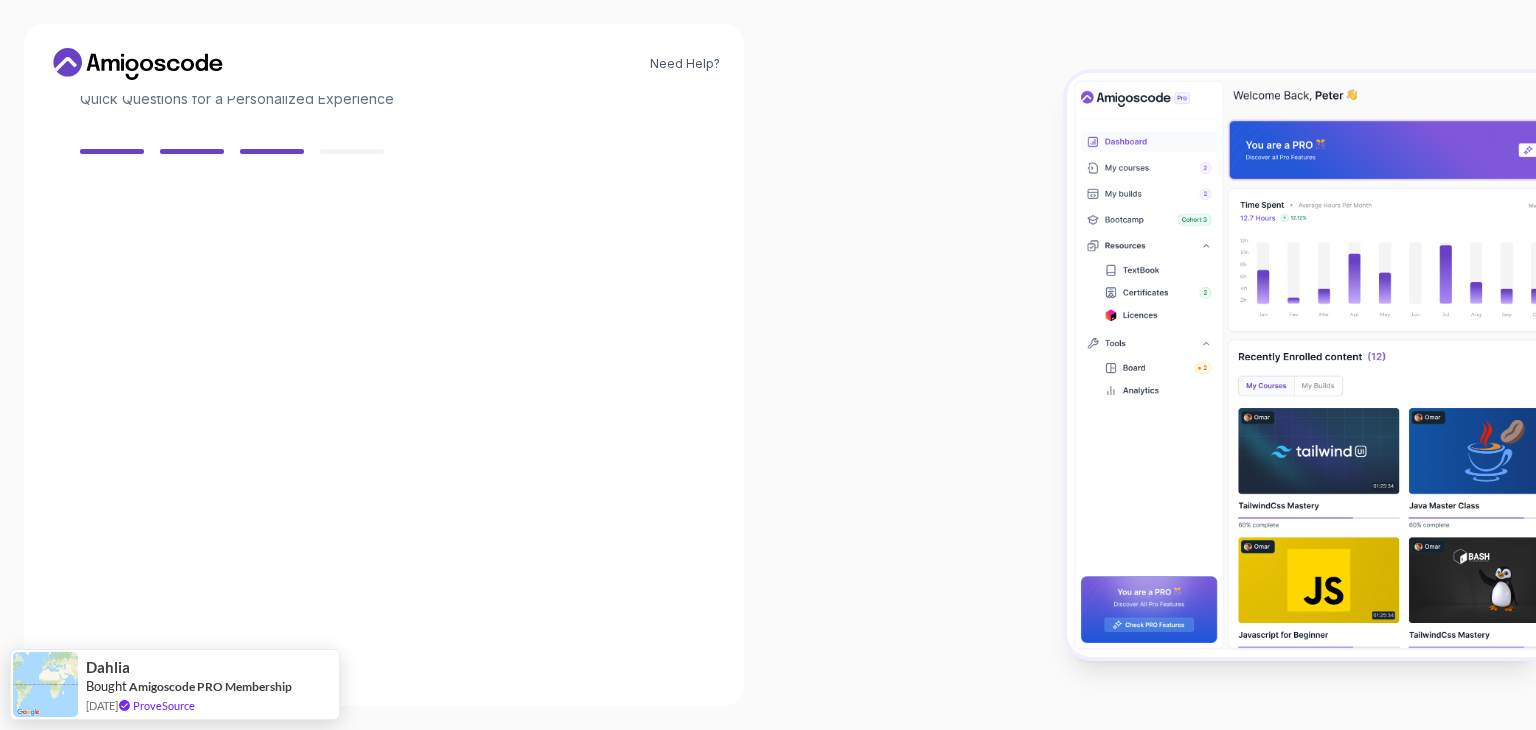 scroll, scrollTop: 143, scrollLeft: 0, axis: vertical 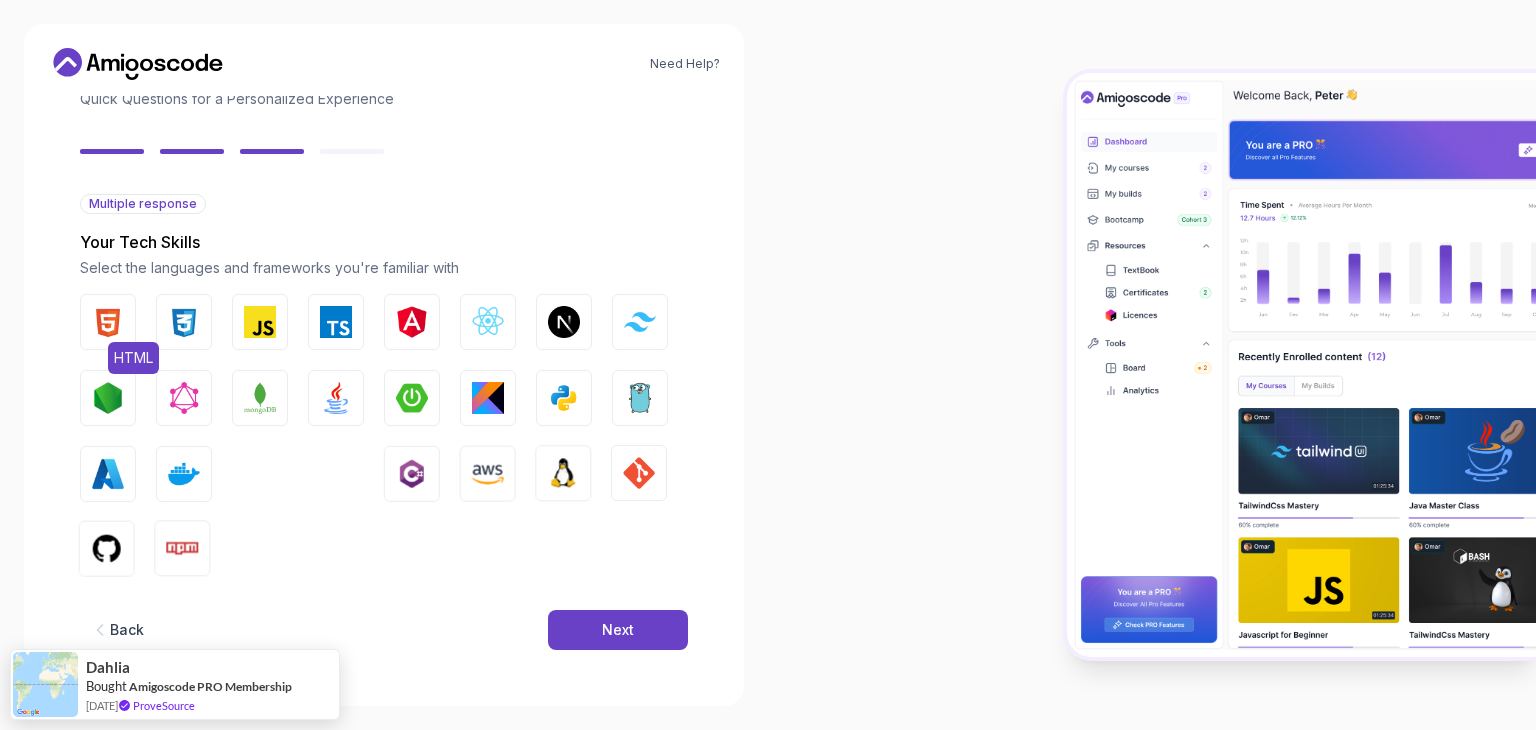 click at bounding box center [108, 322] 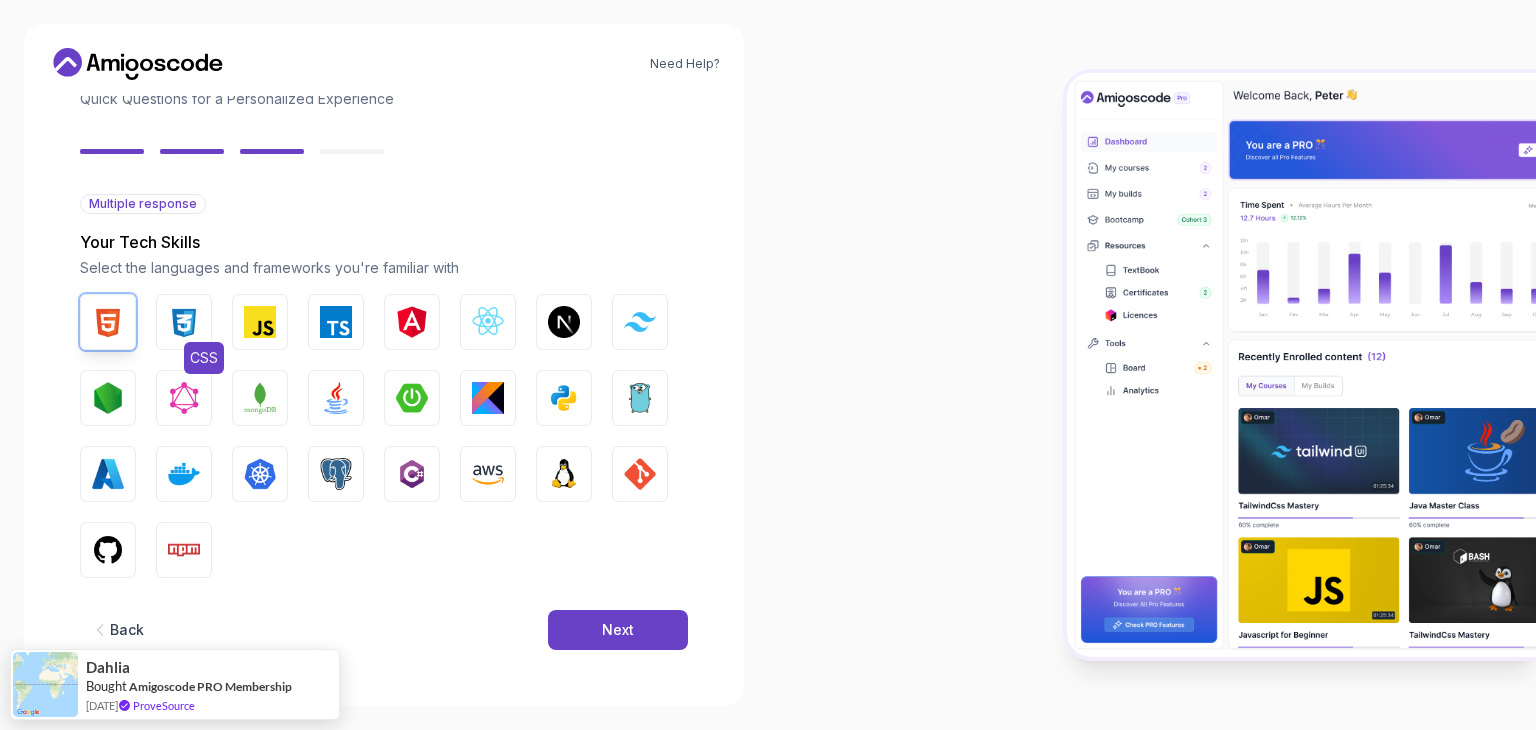 click at bounding box center (184, 322) 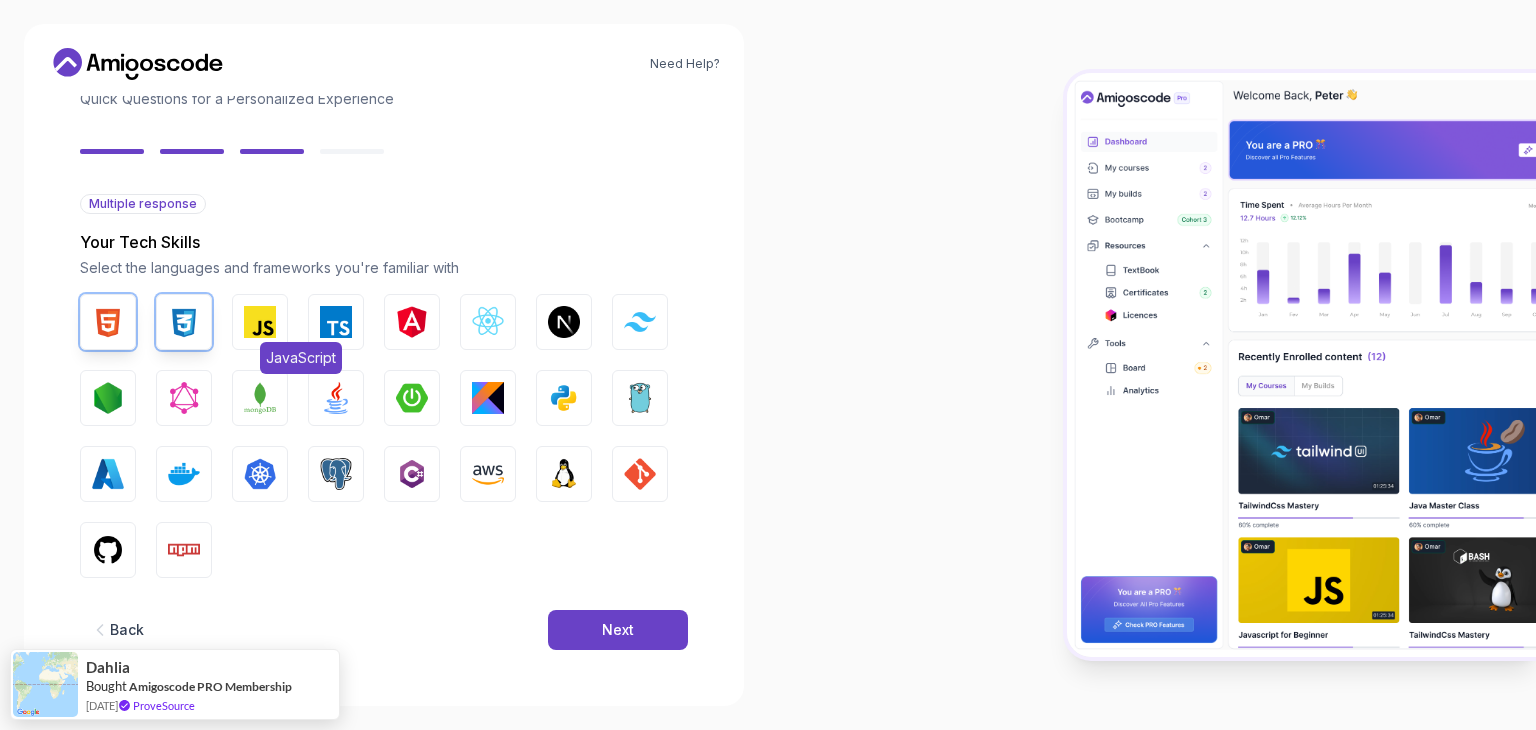 click at bounding box center (260, 322) 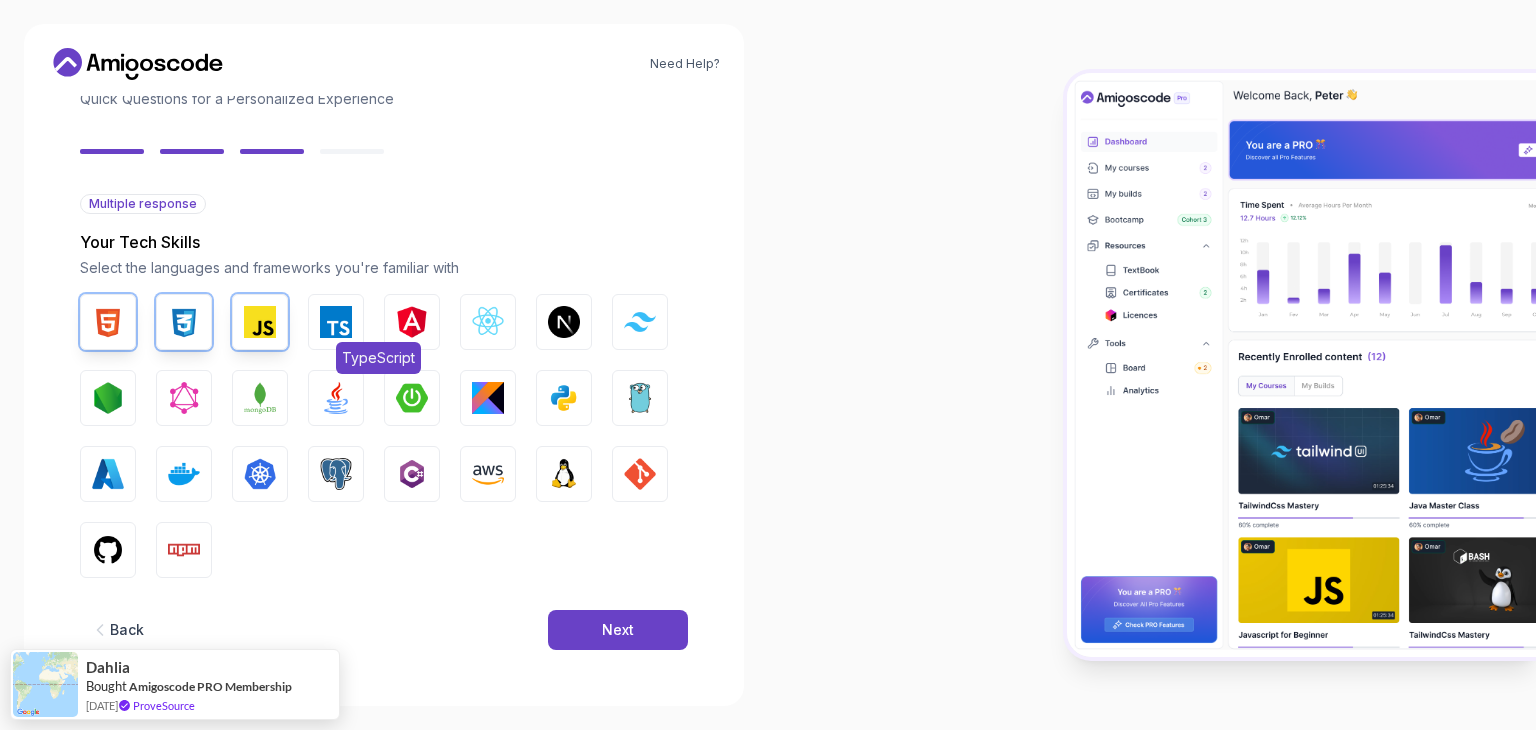 click at bounding box center [336, 322] 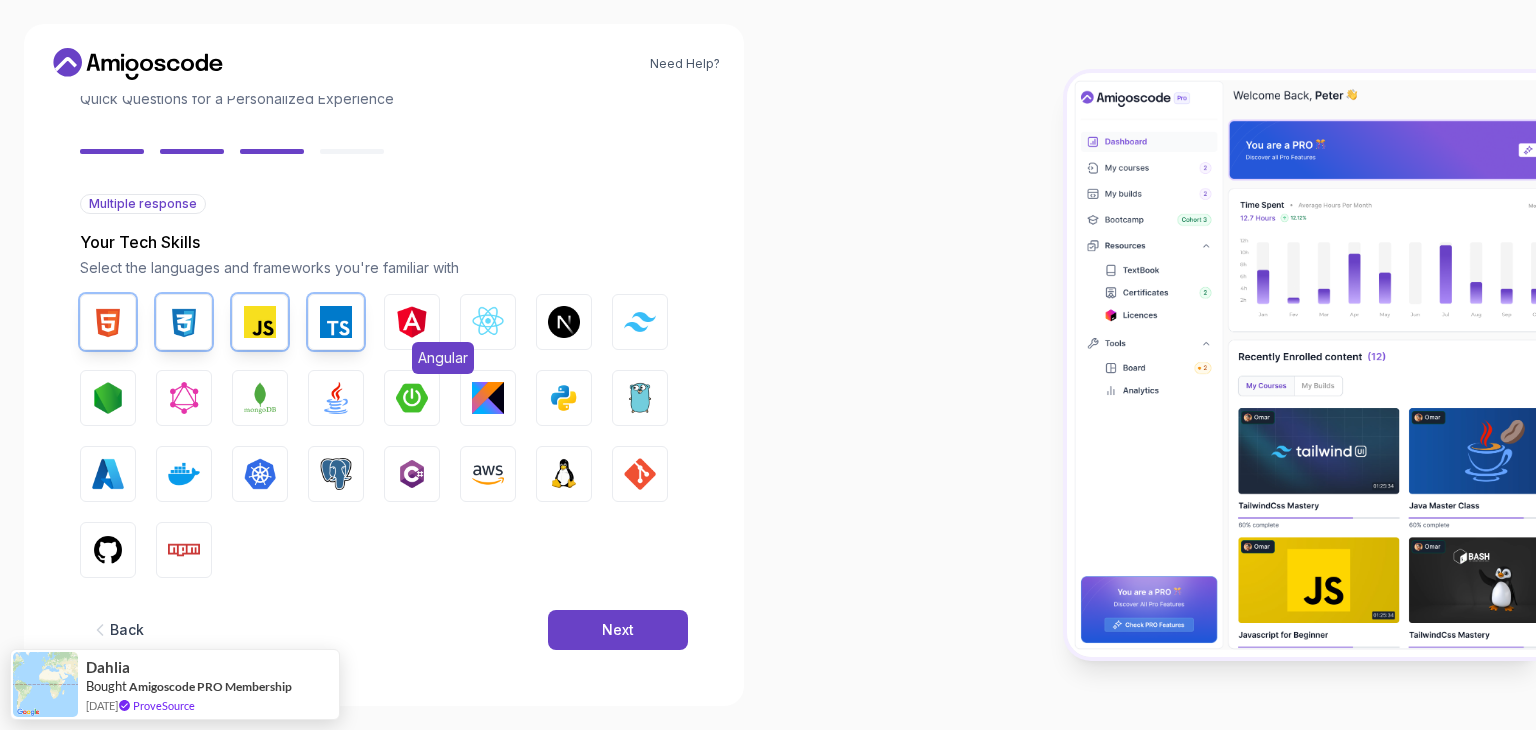 click at bounding box center [412, 322] 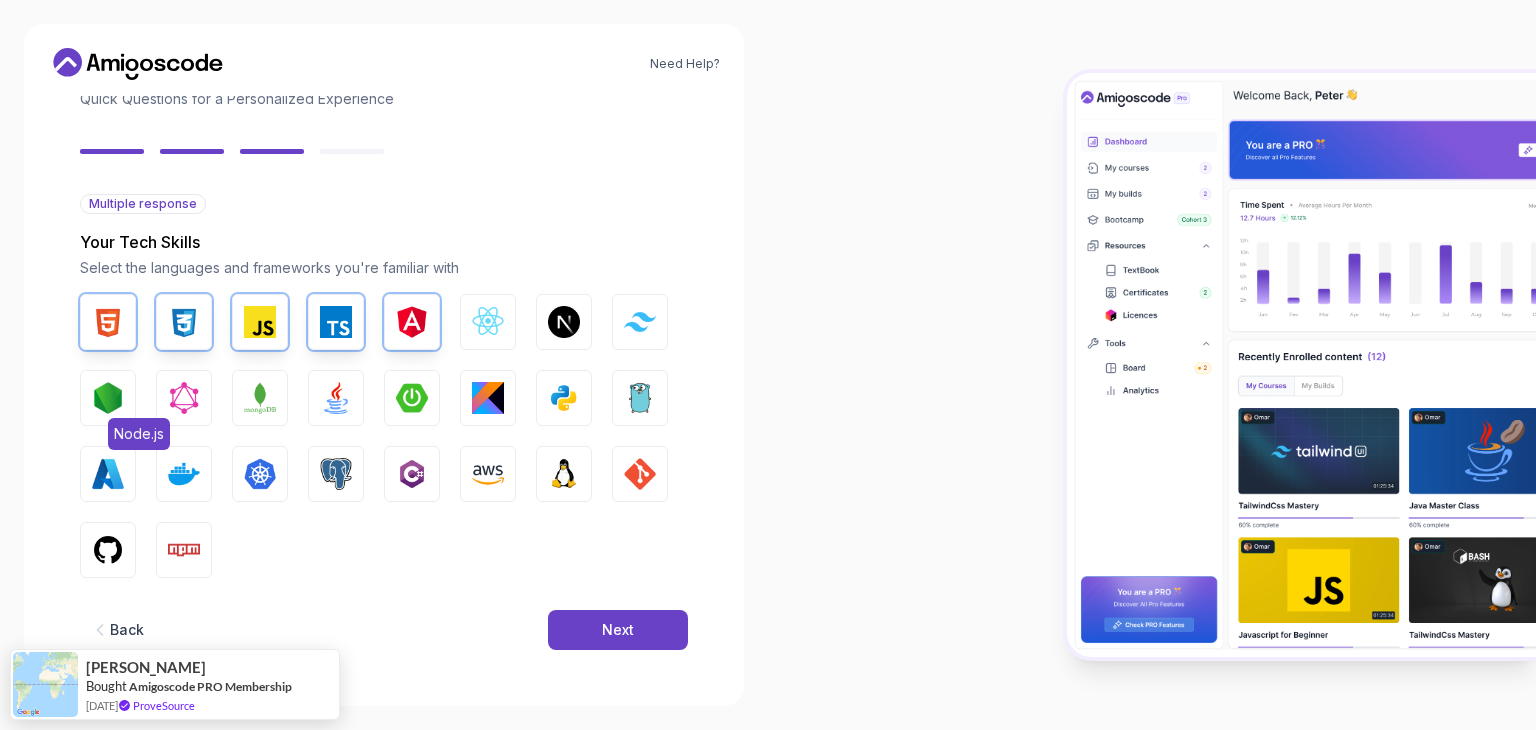 click at bounding box center (108, 398) 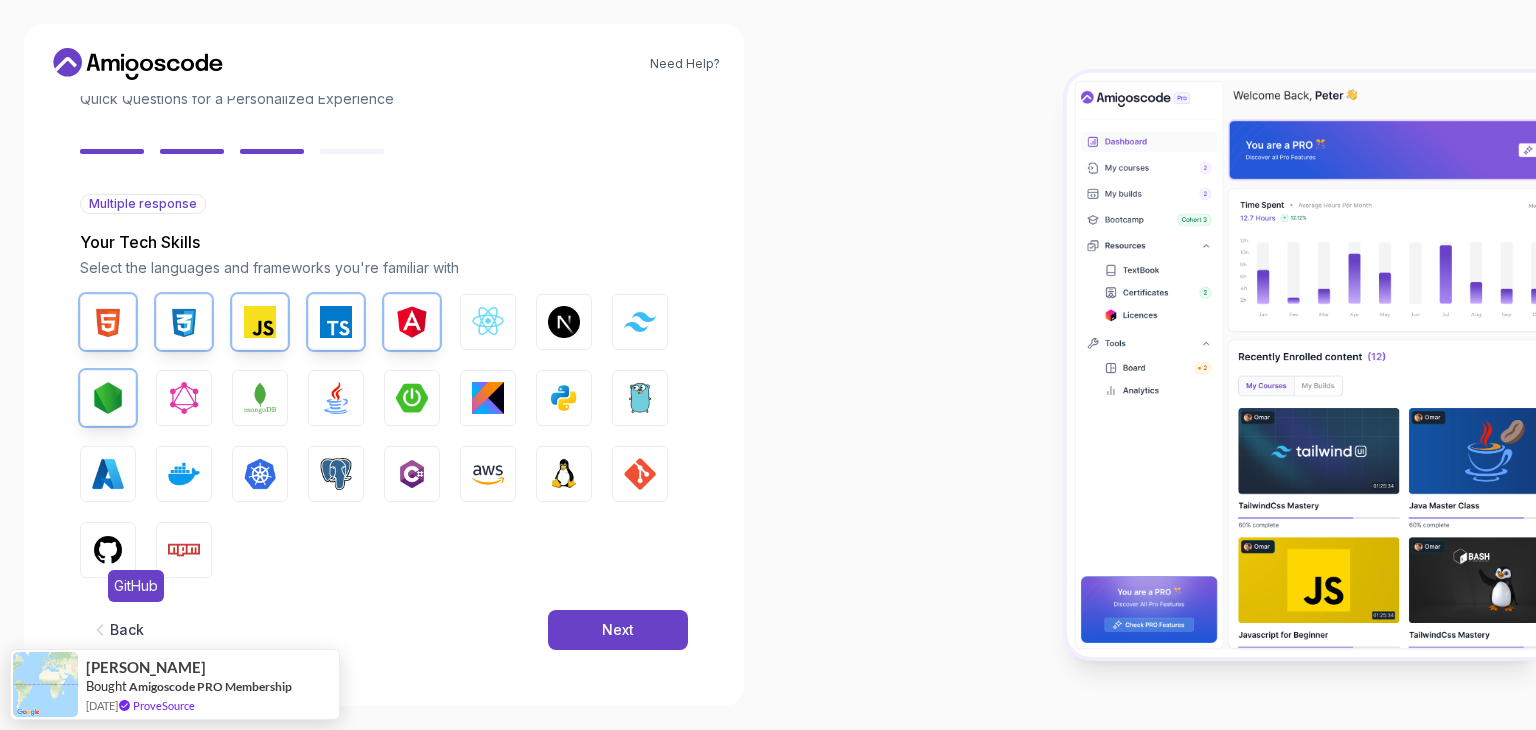 click at bounding box center (108, 550) 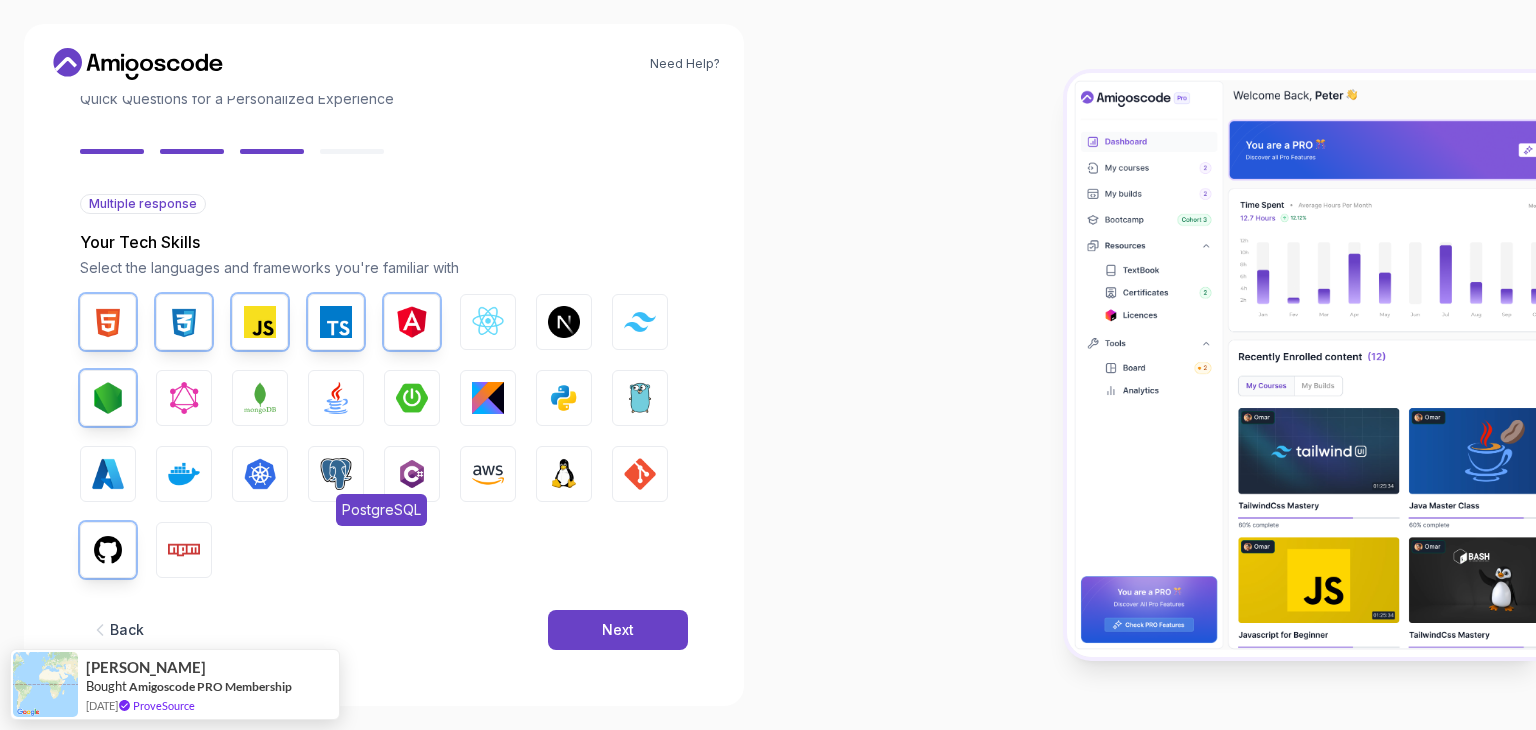 click on "PostgreSQL" at bounding box center (336, 474) 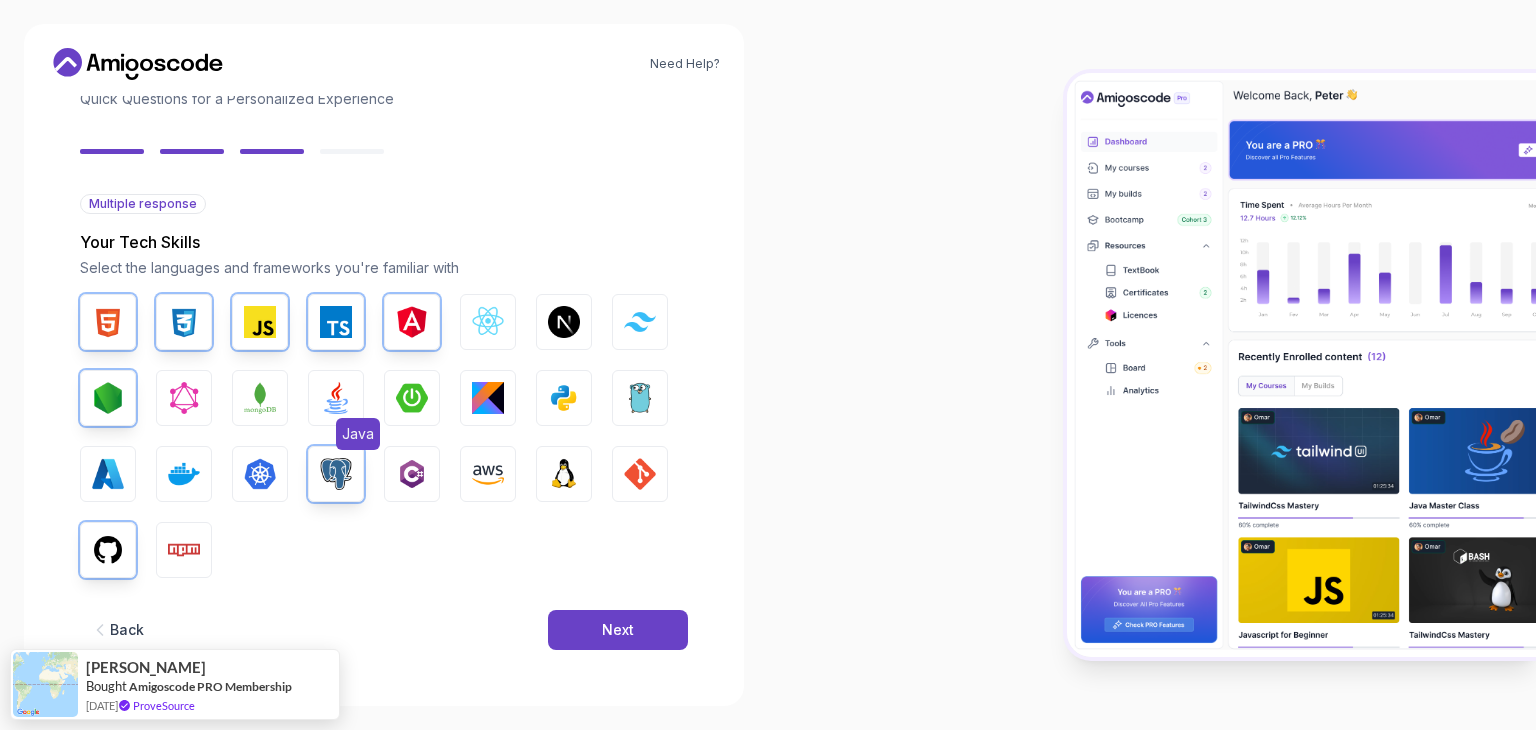 click at bounding box center [336, 398] 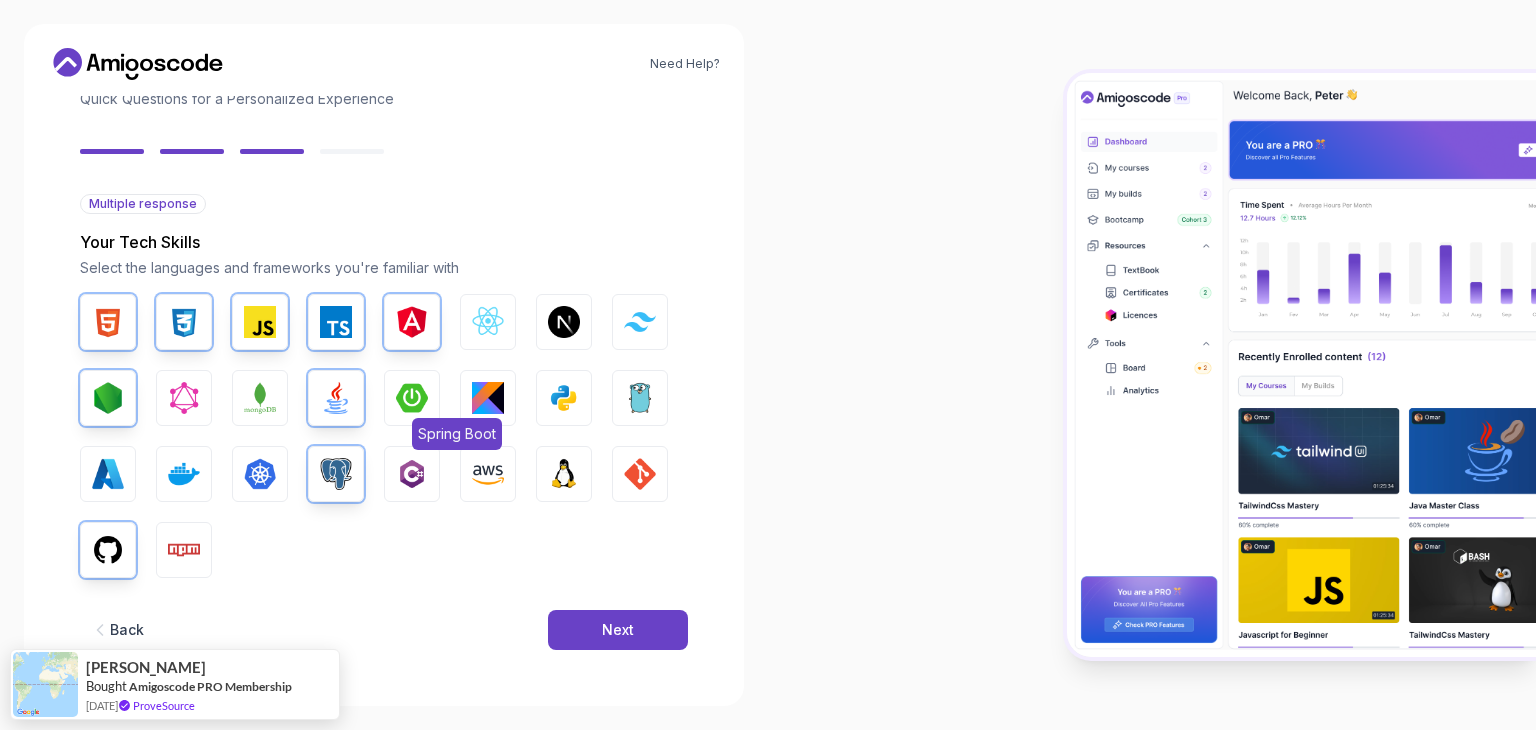 click at bounding box center [412, 398] 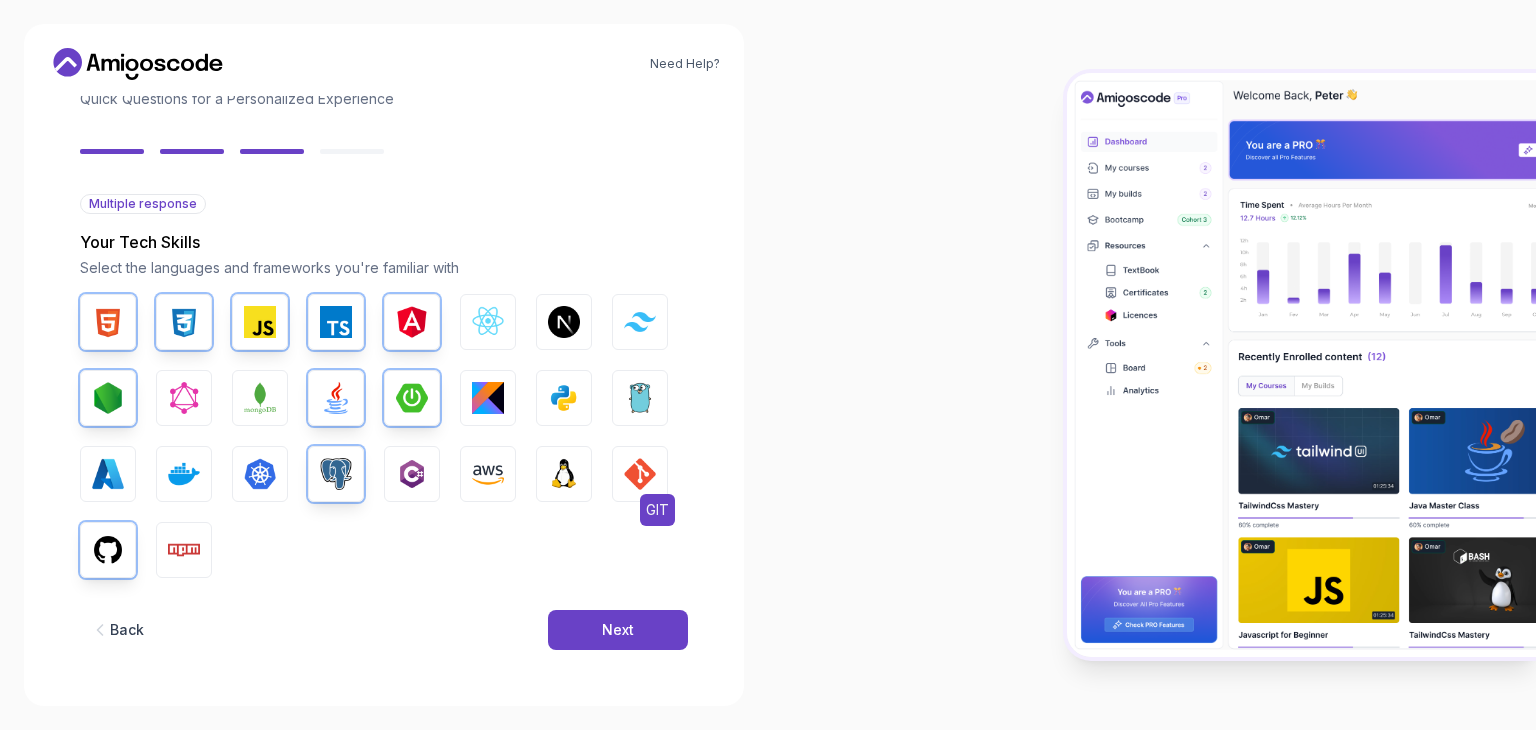 click on "GIT" at bounding box center (640, 474) 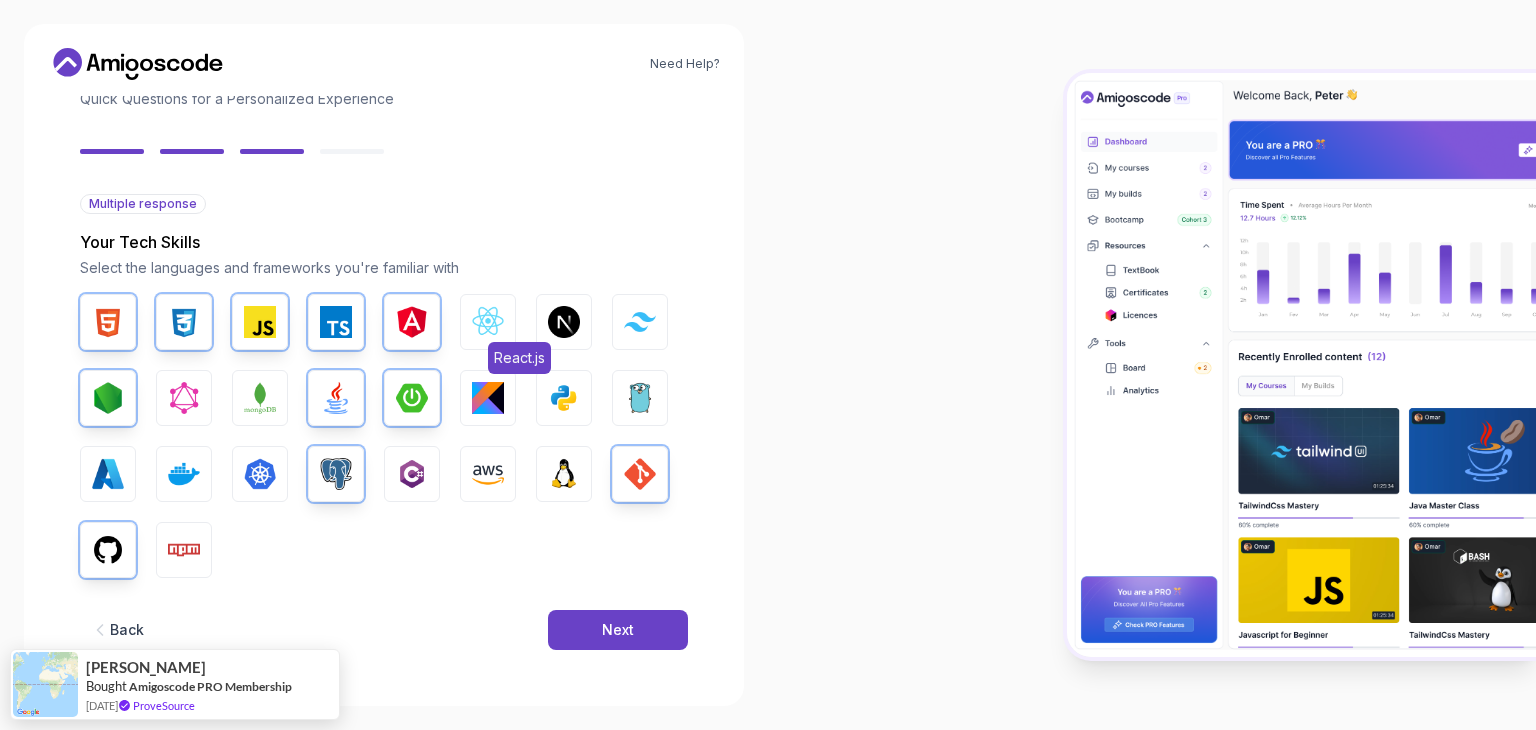 click on "React.js" at bounding box center [519, 358] 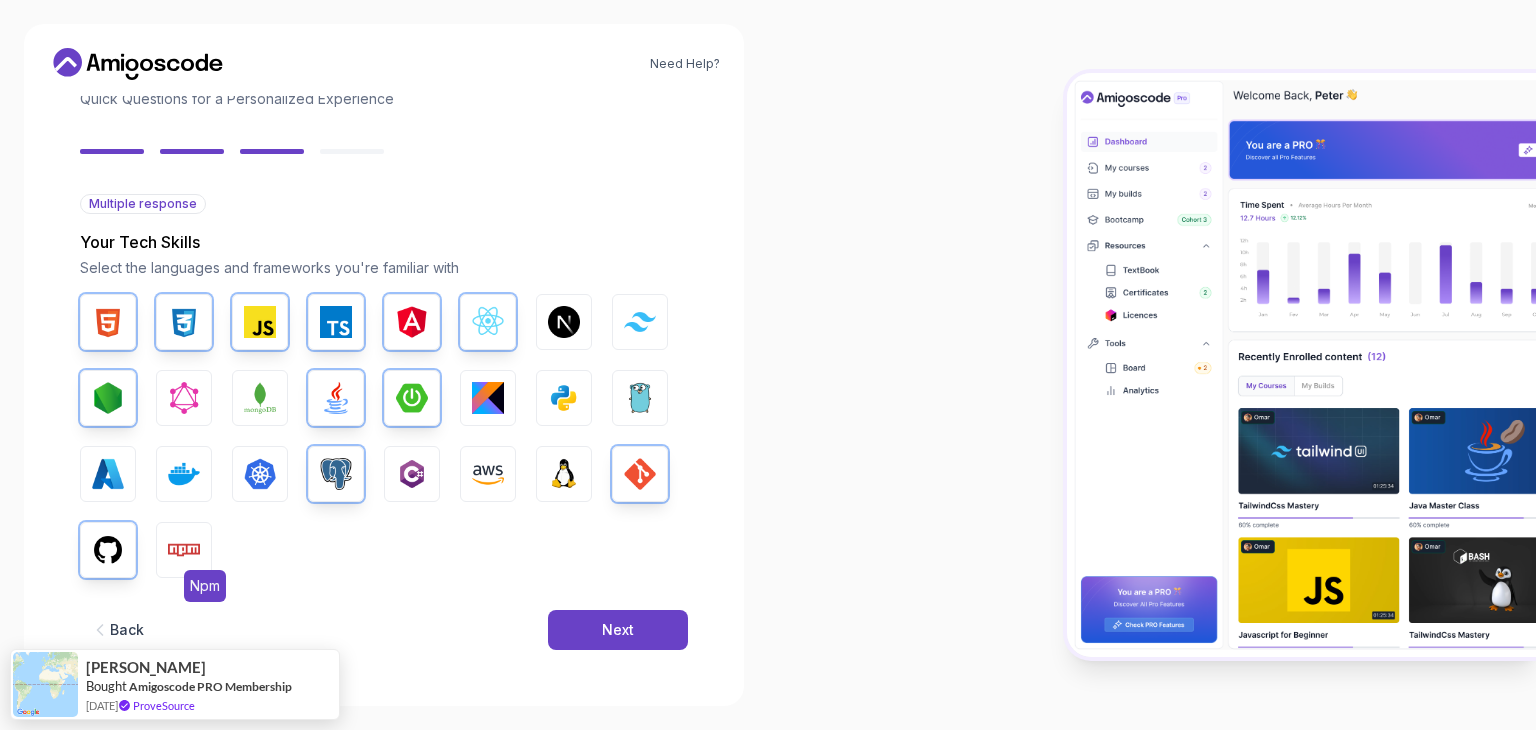 click at bounding box center [184, 550] 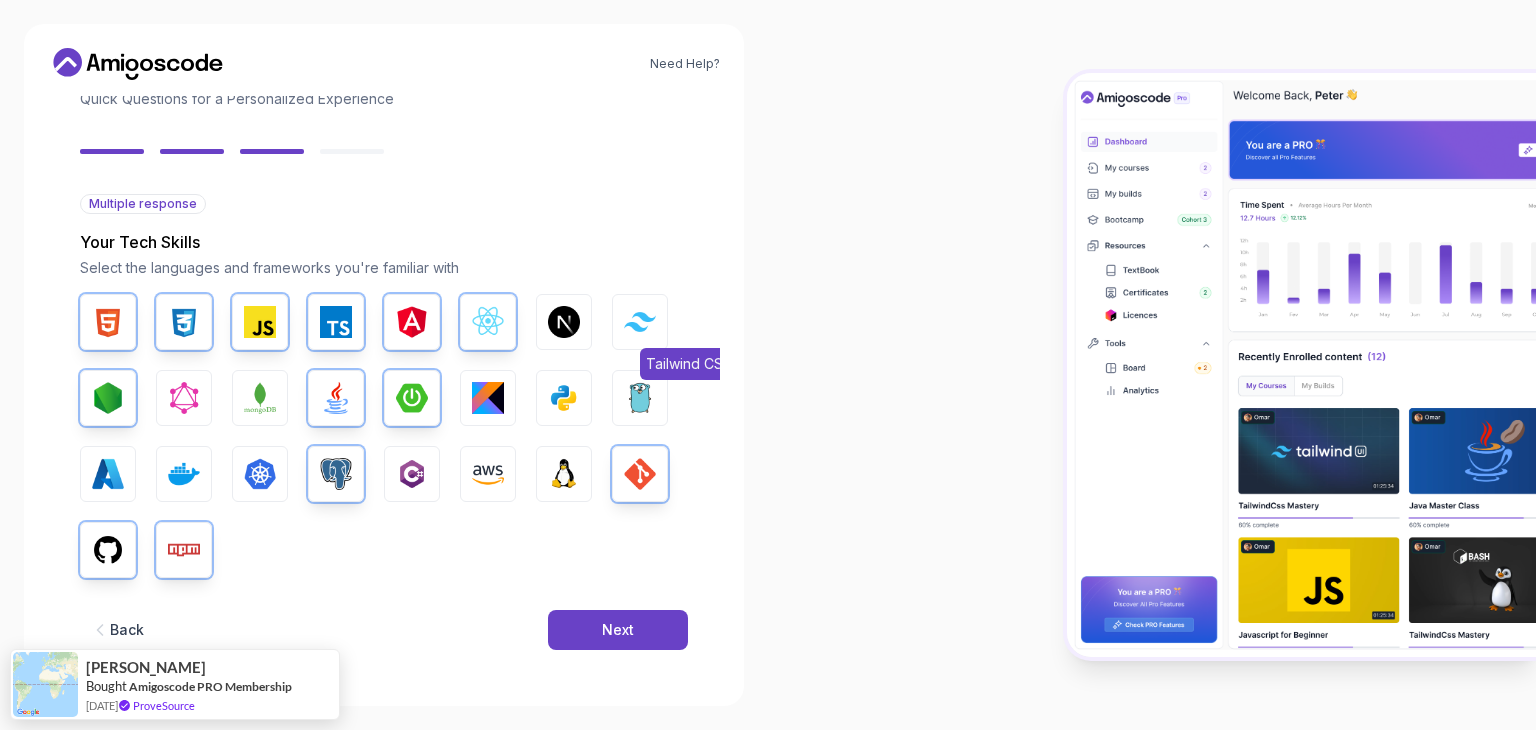 click on "Tailwind CSS" at bounding box center (640, 322) 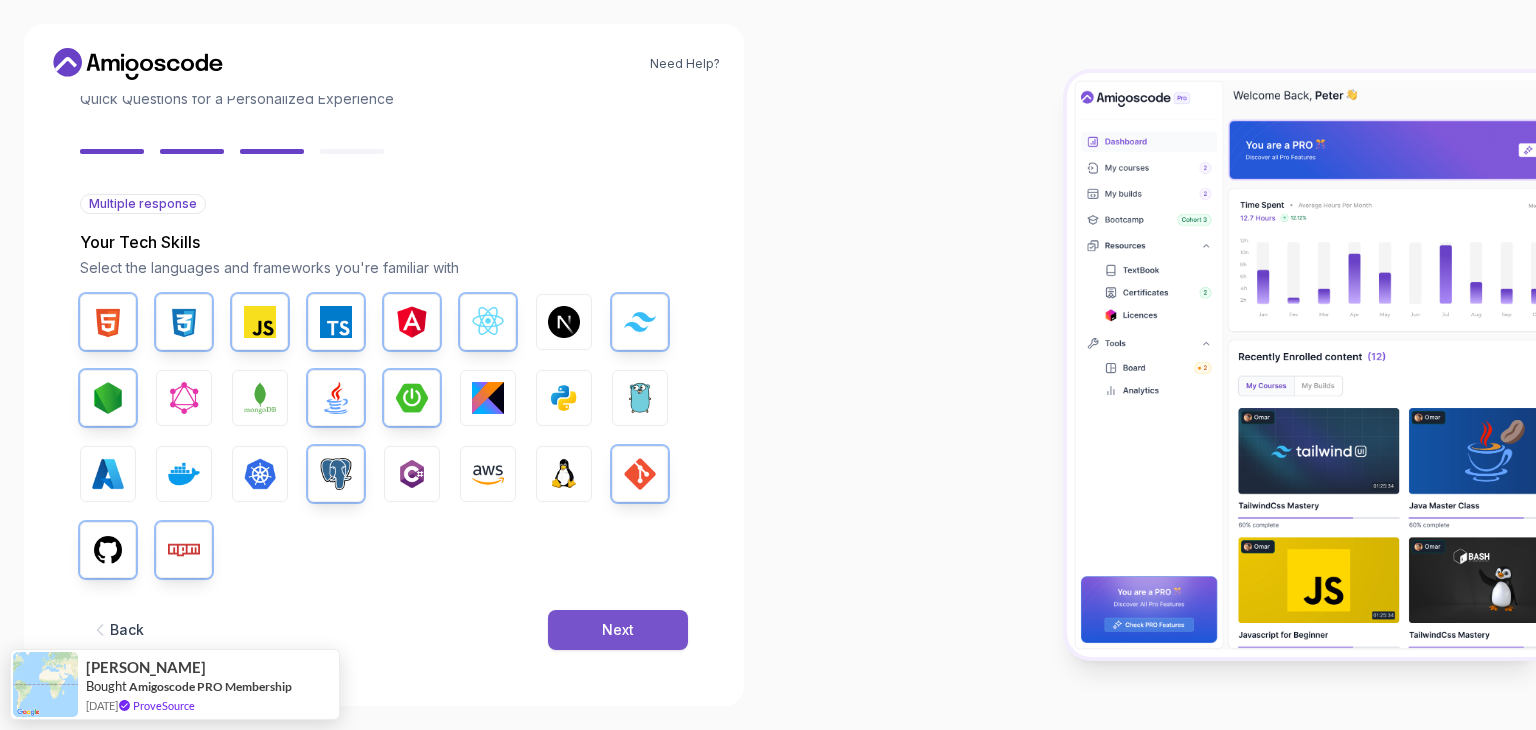 click on "Next" at bounding box center (618, 630) 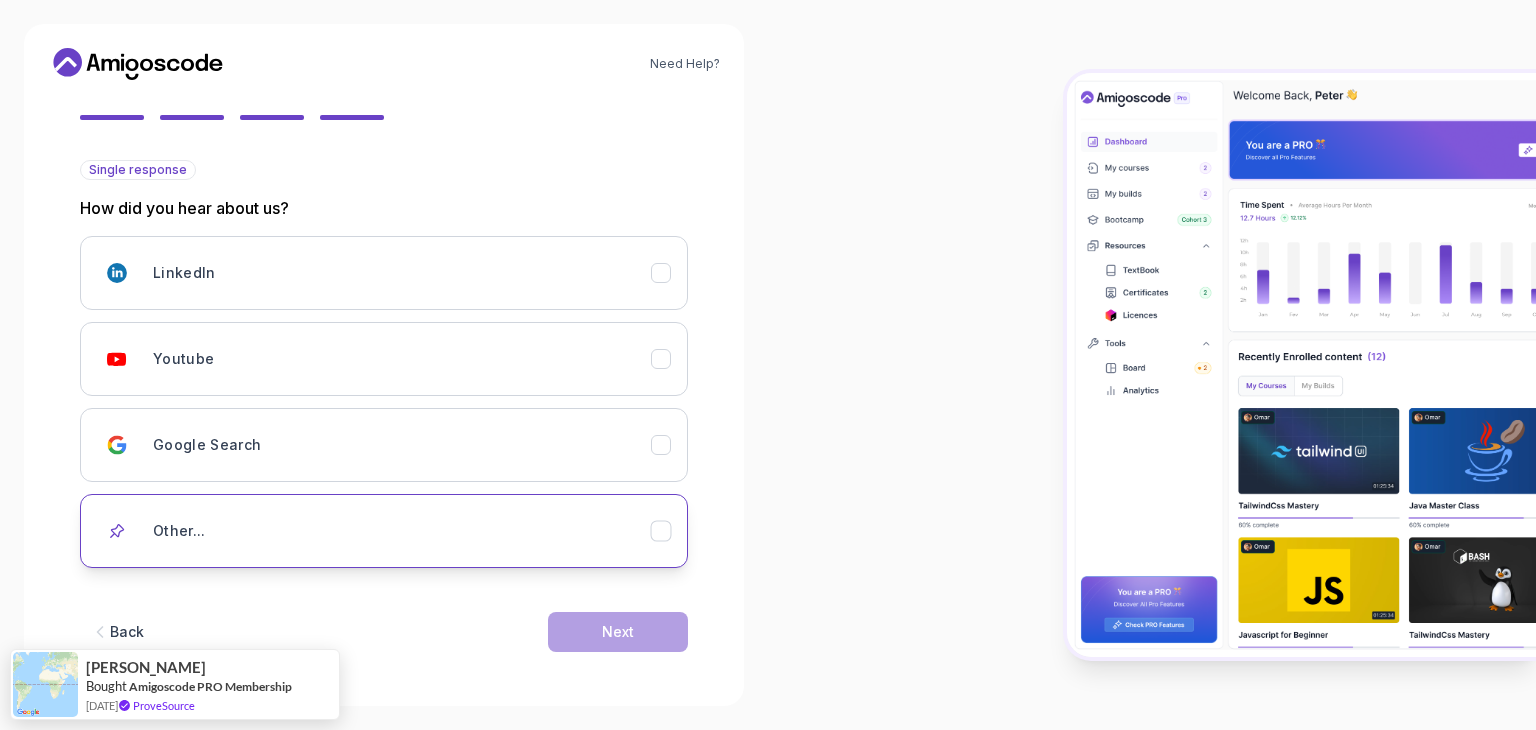 click on "Other..." at bounding box center [402, 531] 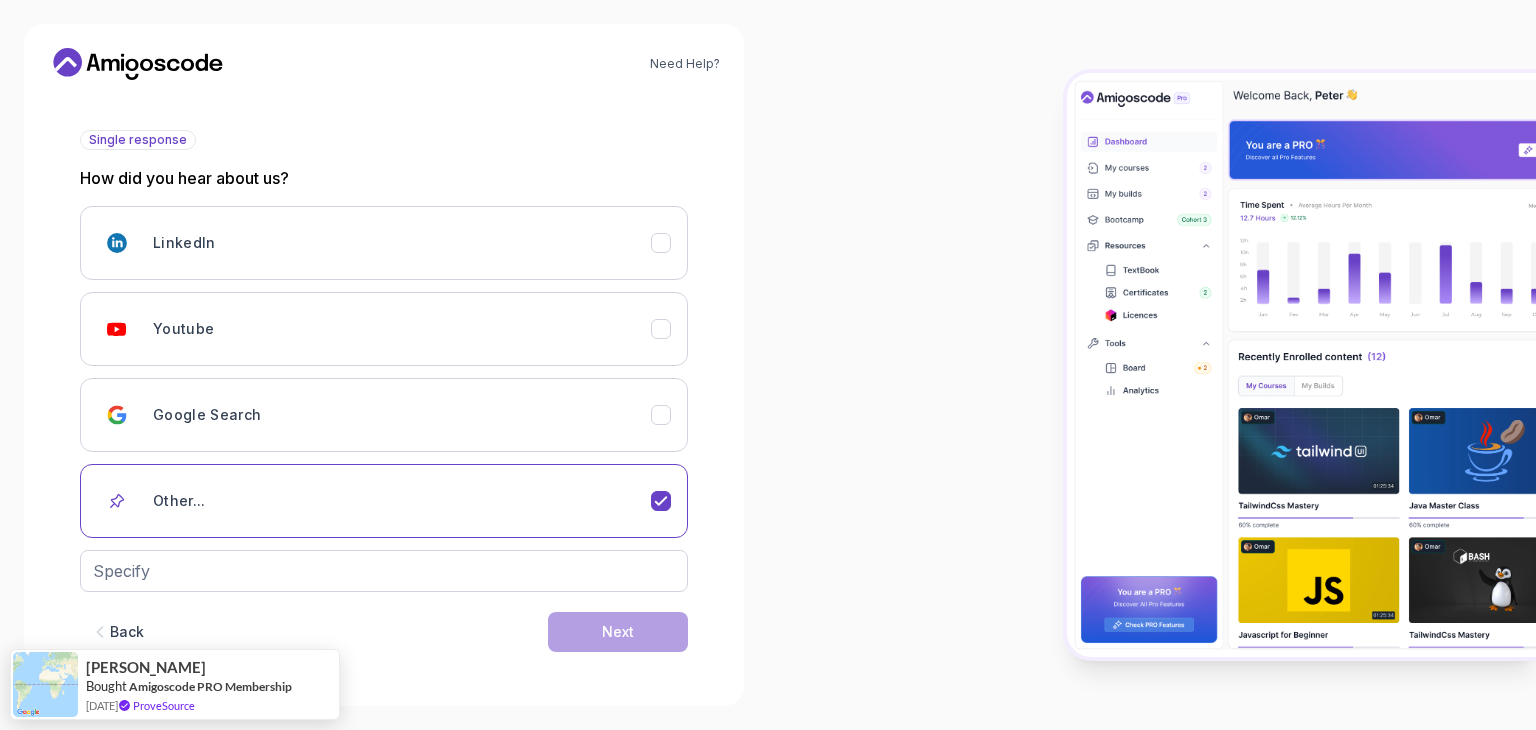 scroll, scrollTop: 208, scrollLeft: 0, axis: vertical 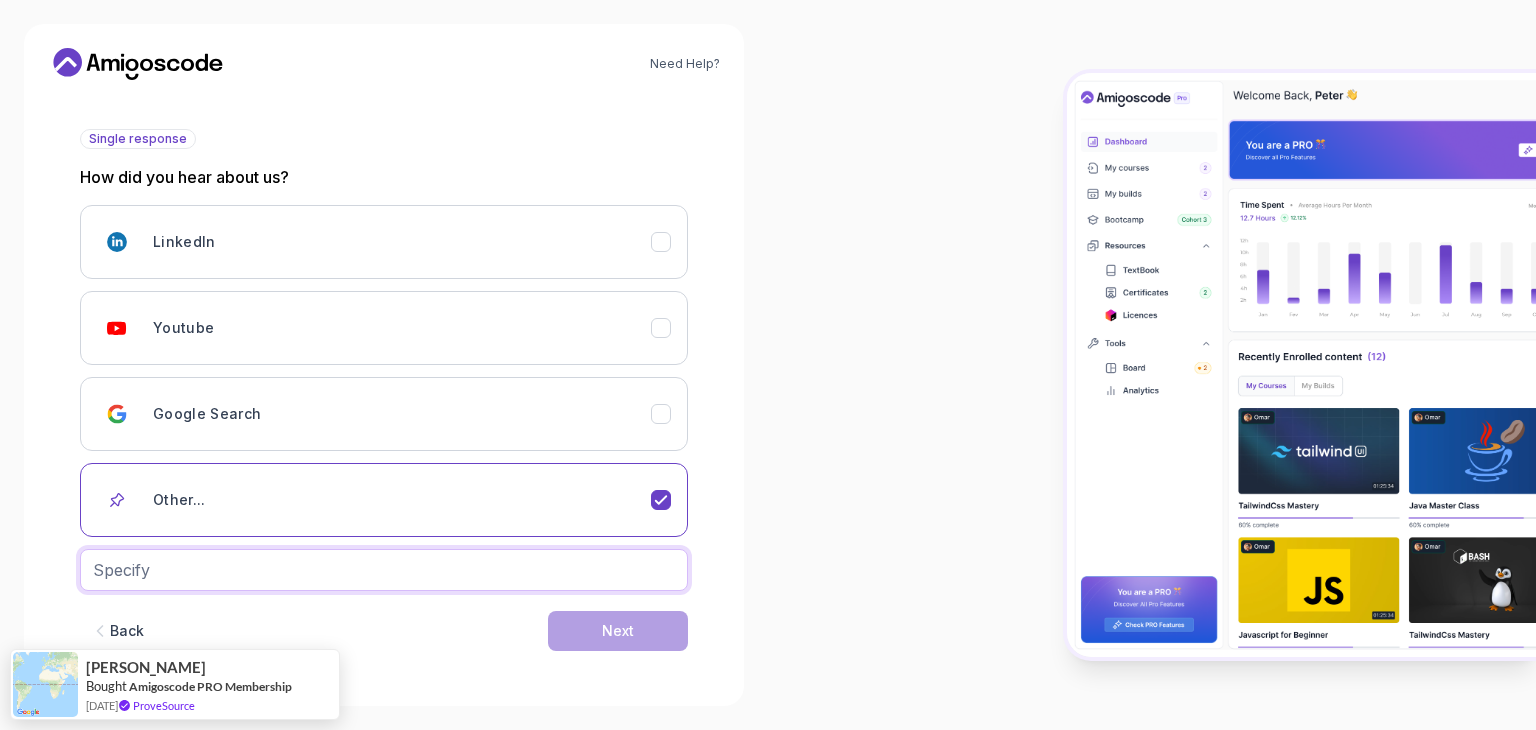 click at bounding box center (384, 570) 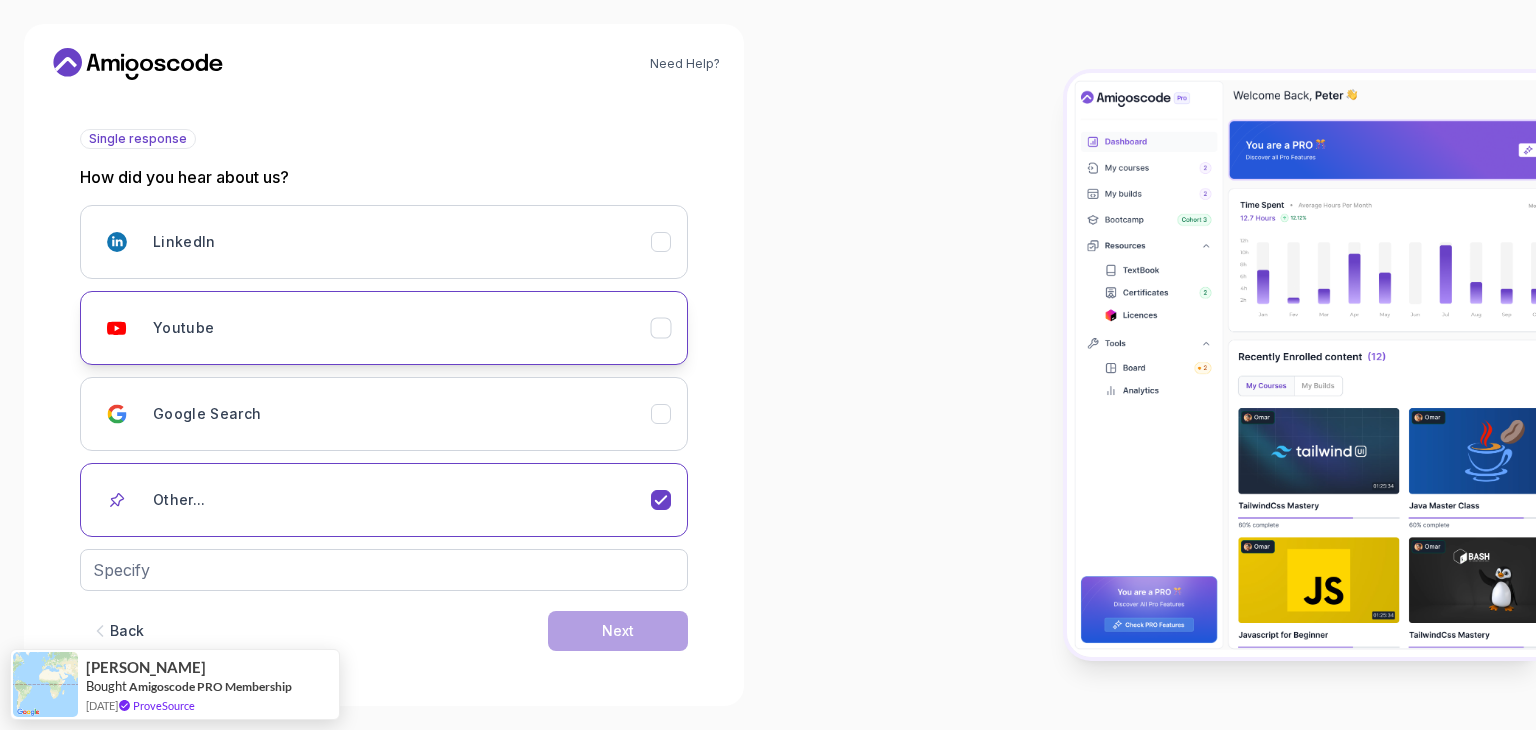 click on "Youtube" at bounding box center [384, 328] 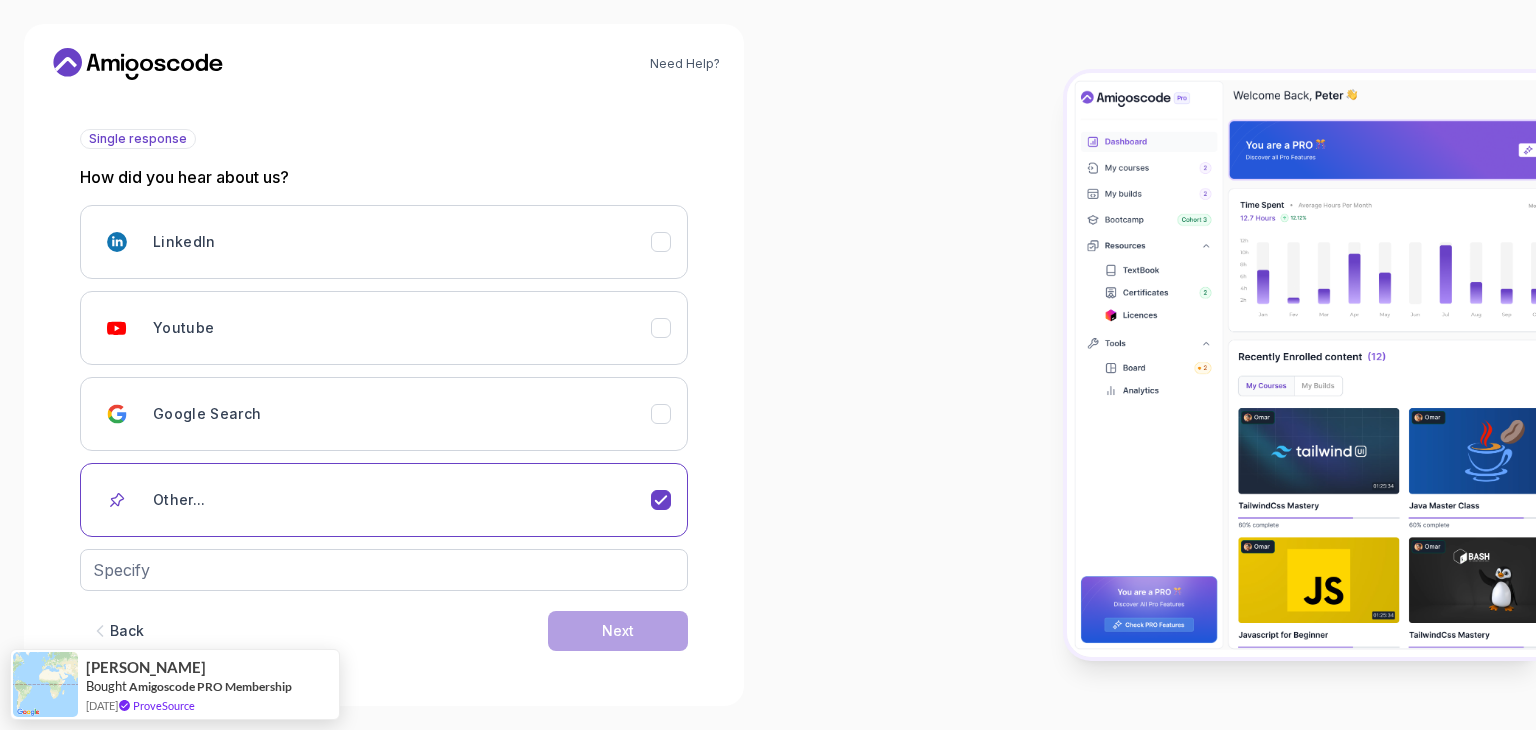 scroll, scrollTop: 177, scrollLeft: 0, axis: vertical 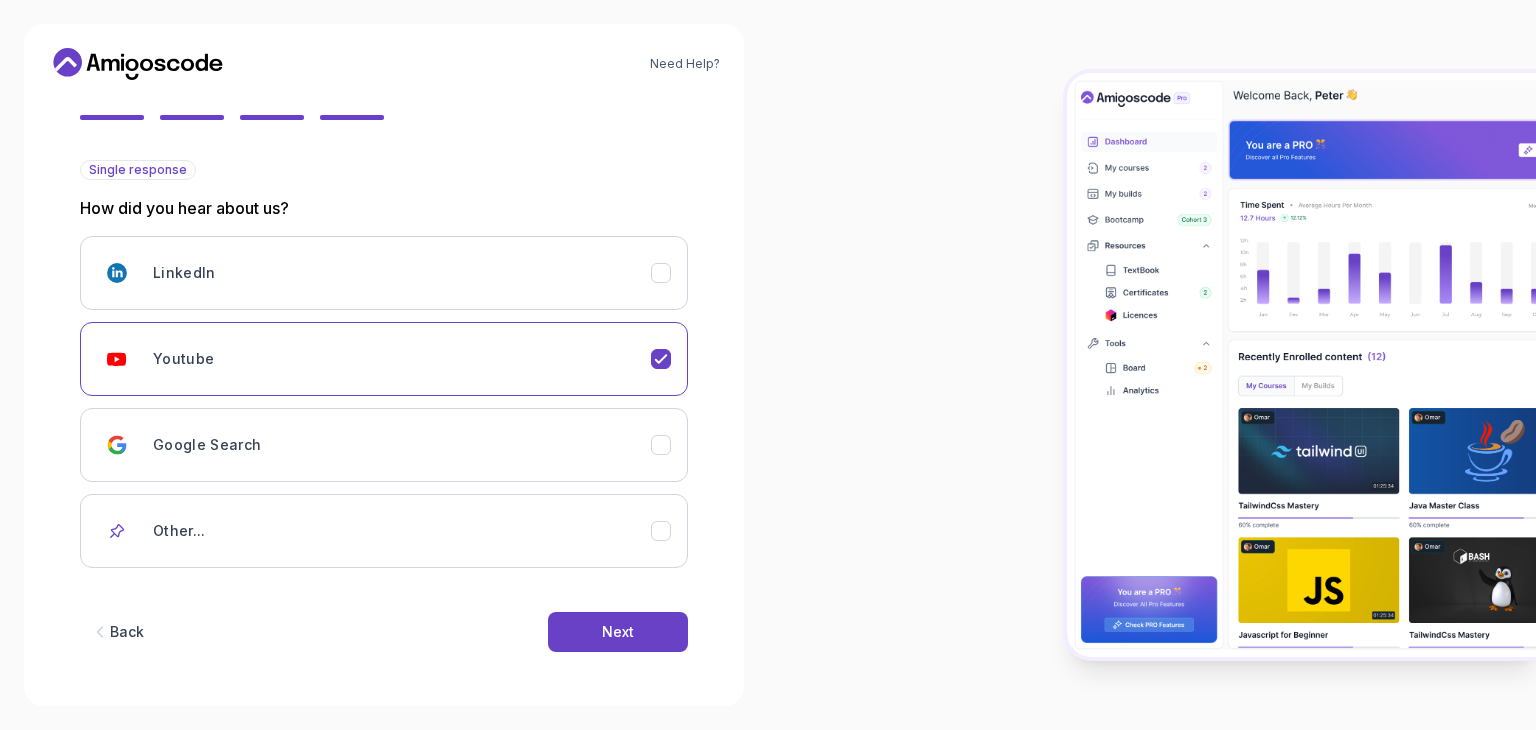click on "Back Next" at bounding box center (384, 632) 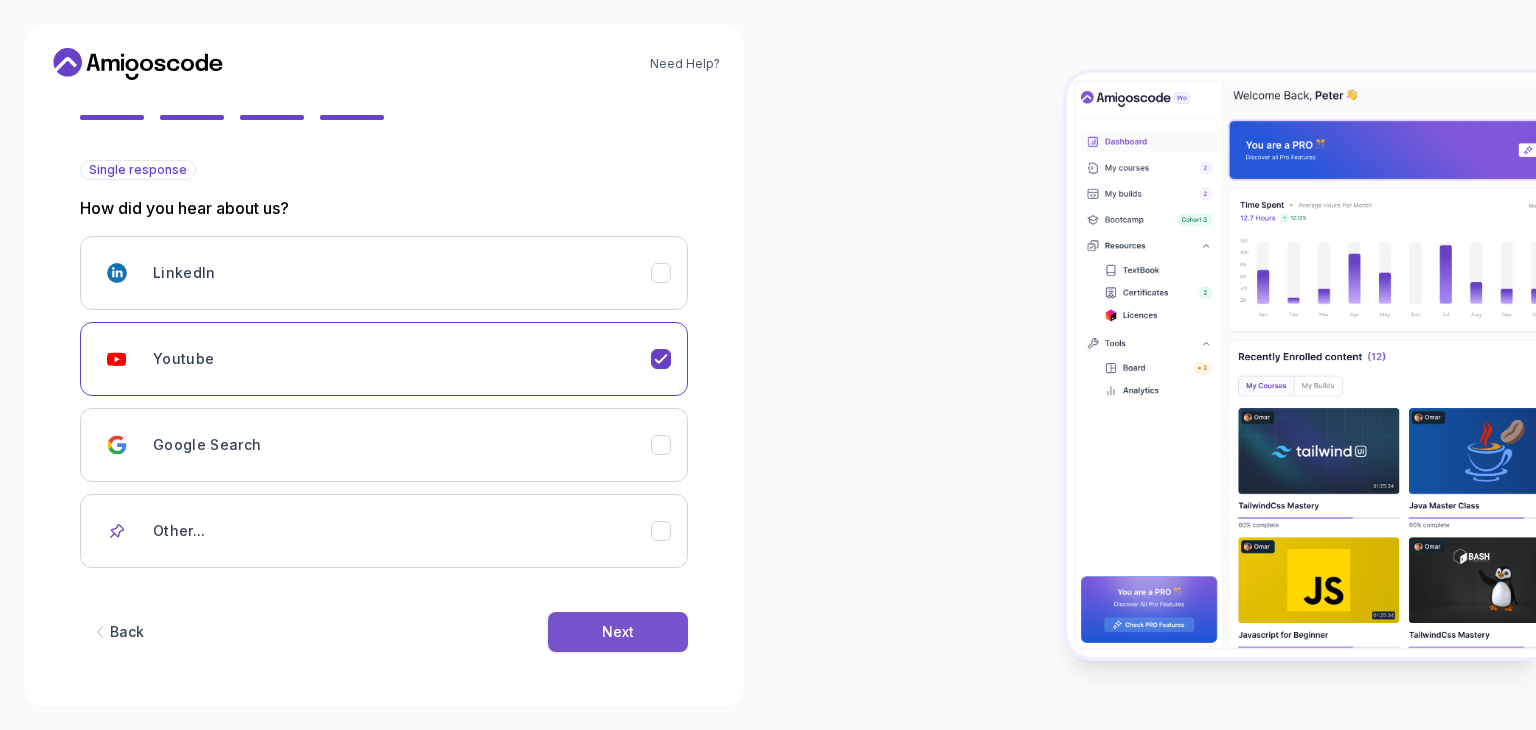 click on "Next" at bounding box center [618, 632] 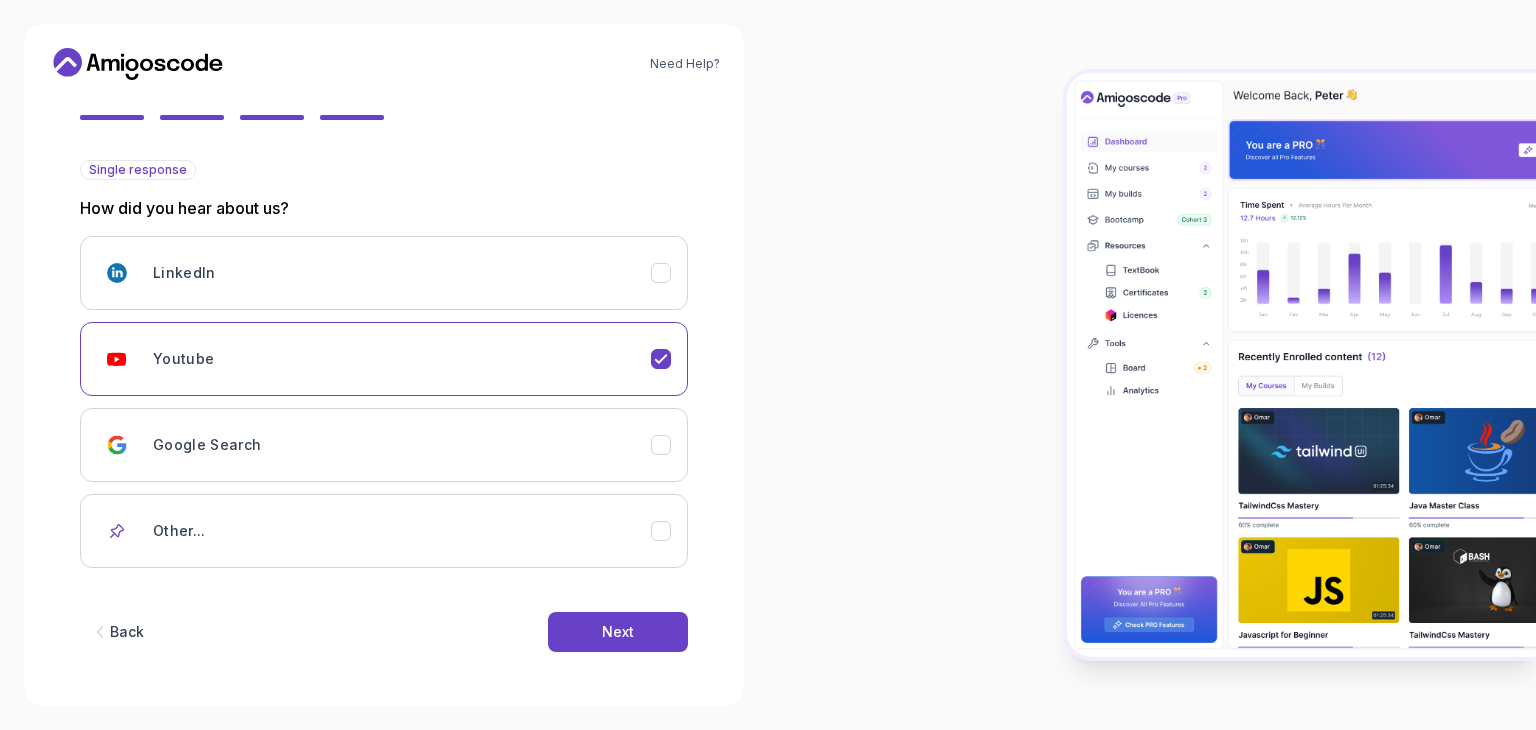 scroll, scrollTop: 0, scrollLeft: 0, axis: both 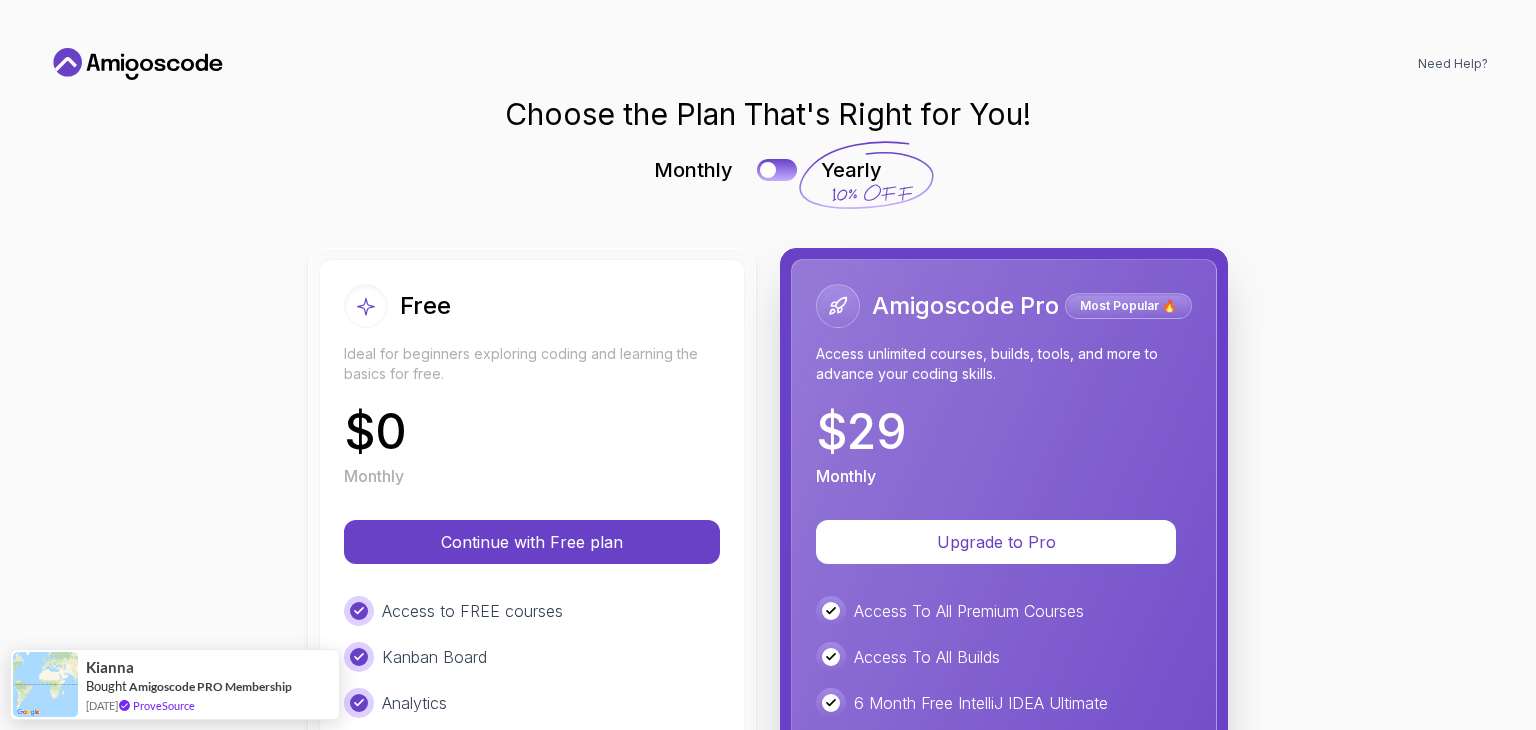 click on "Free" at bounding box center [532, 306] 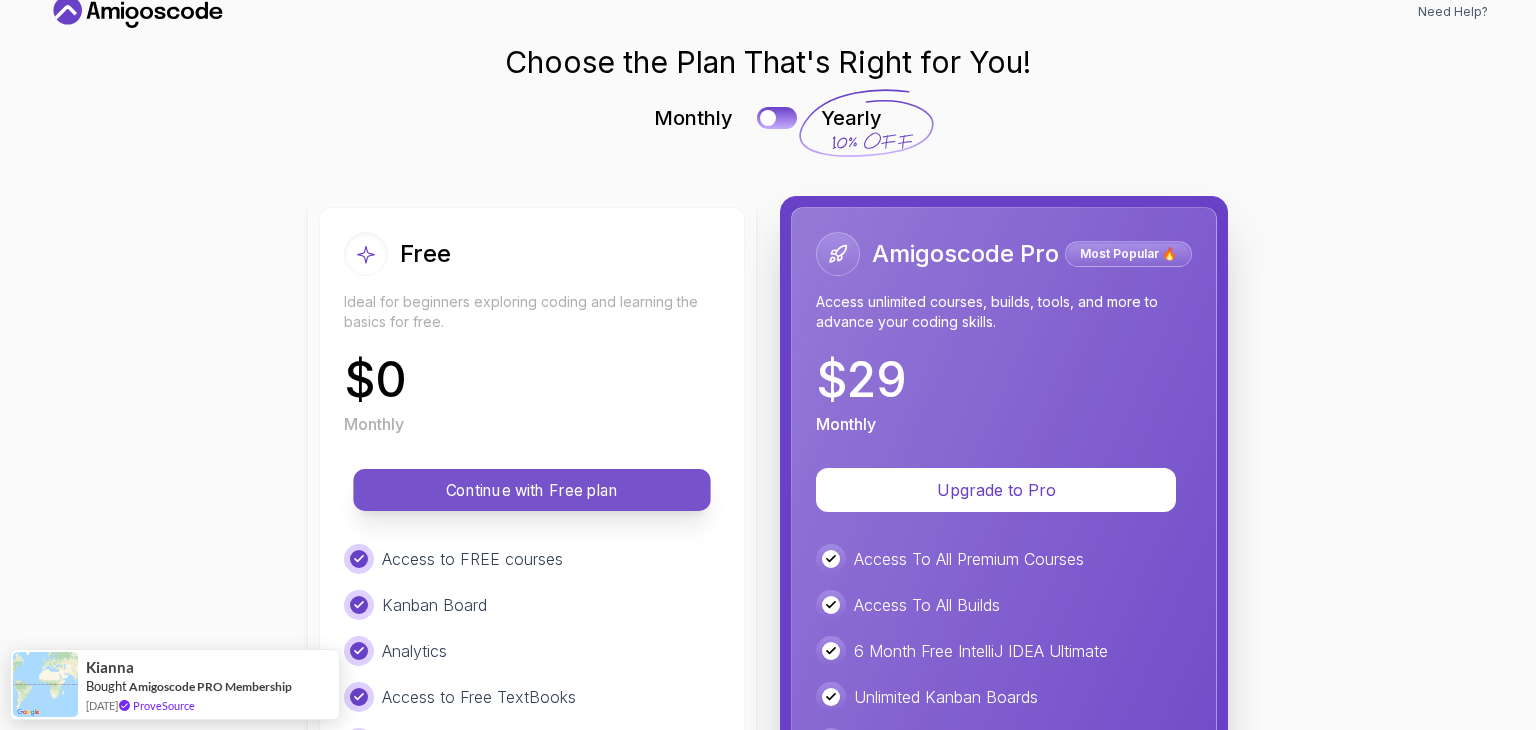 scroll, scrollTop: 200, scrollLeft: 0, axis: vertical 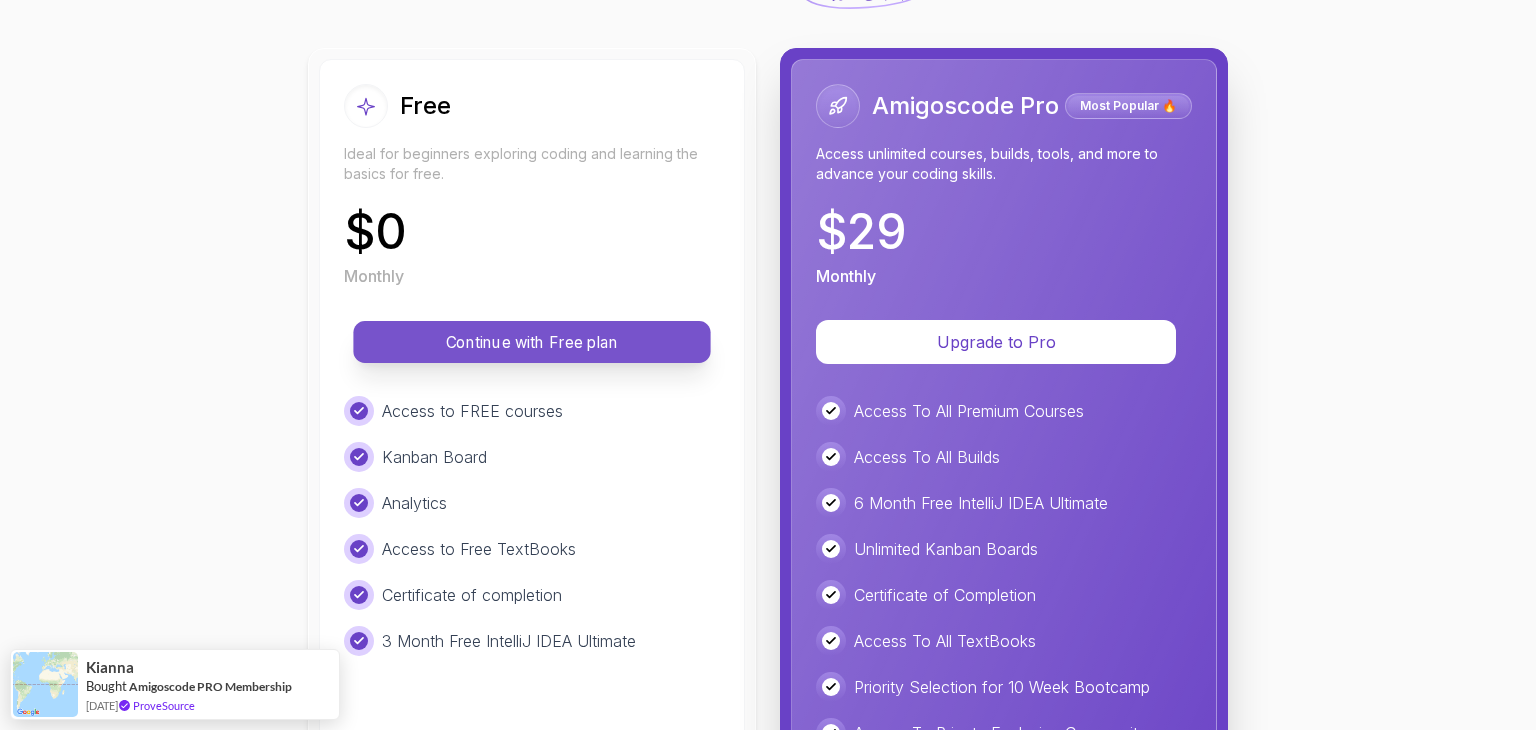 click on "Continue with Free plan" at bounding box center [532, 342] 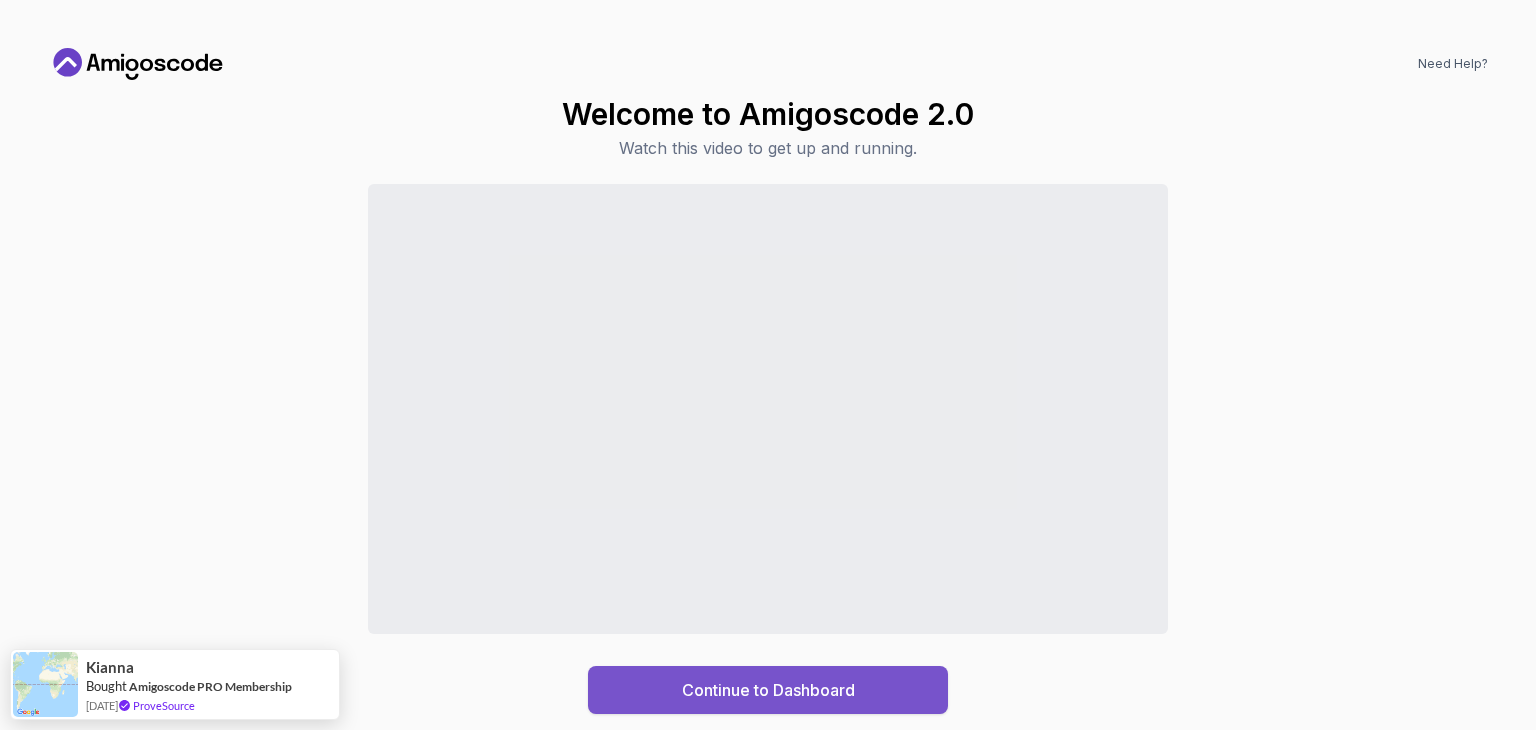 click on "Continue to Dashboard" at bounding box center (768, 690) 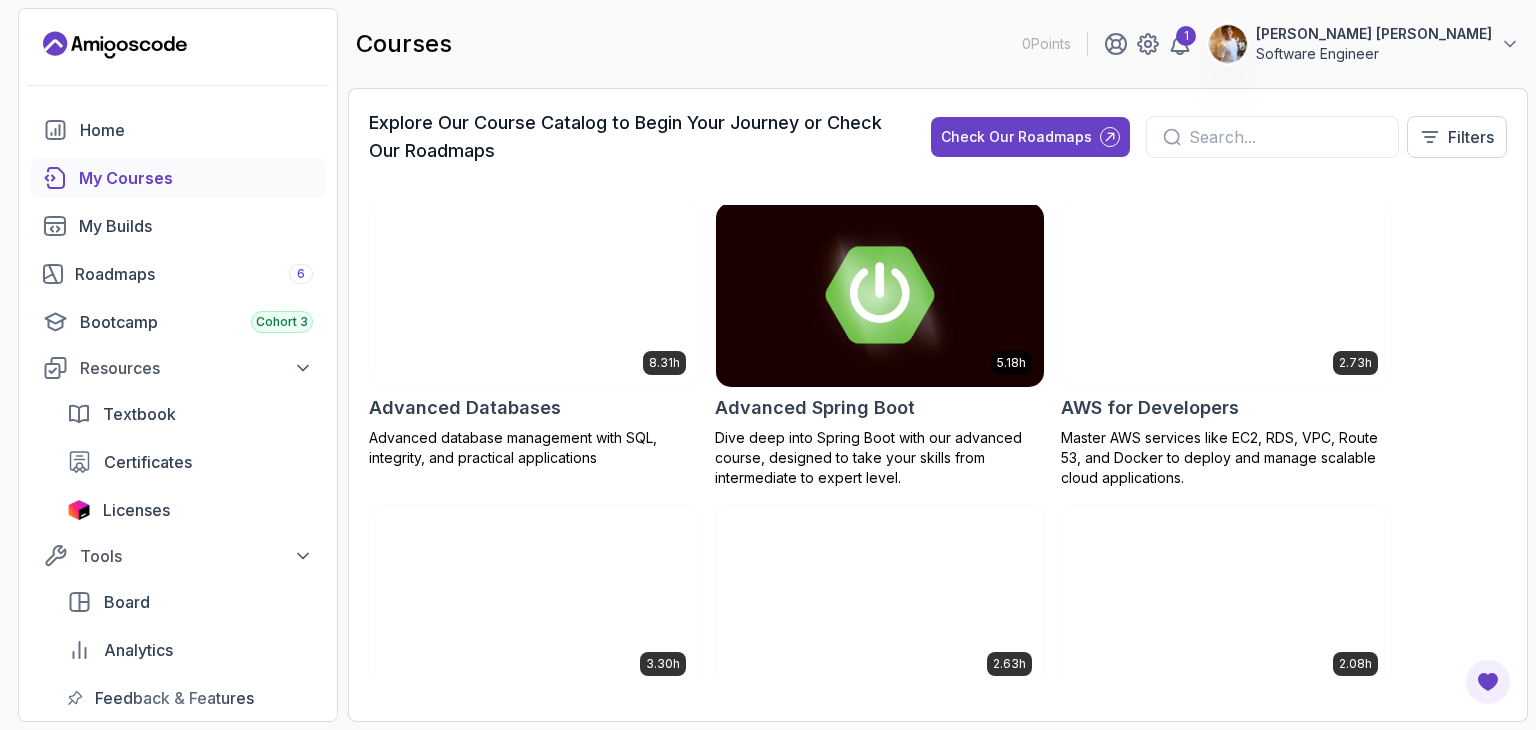 scroll, scrollTop: 0, scrollLeft: 0, axis: both 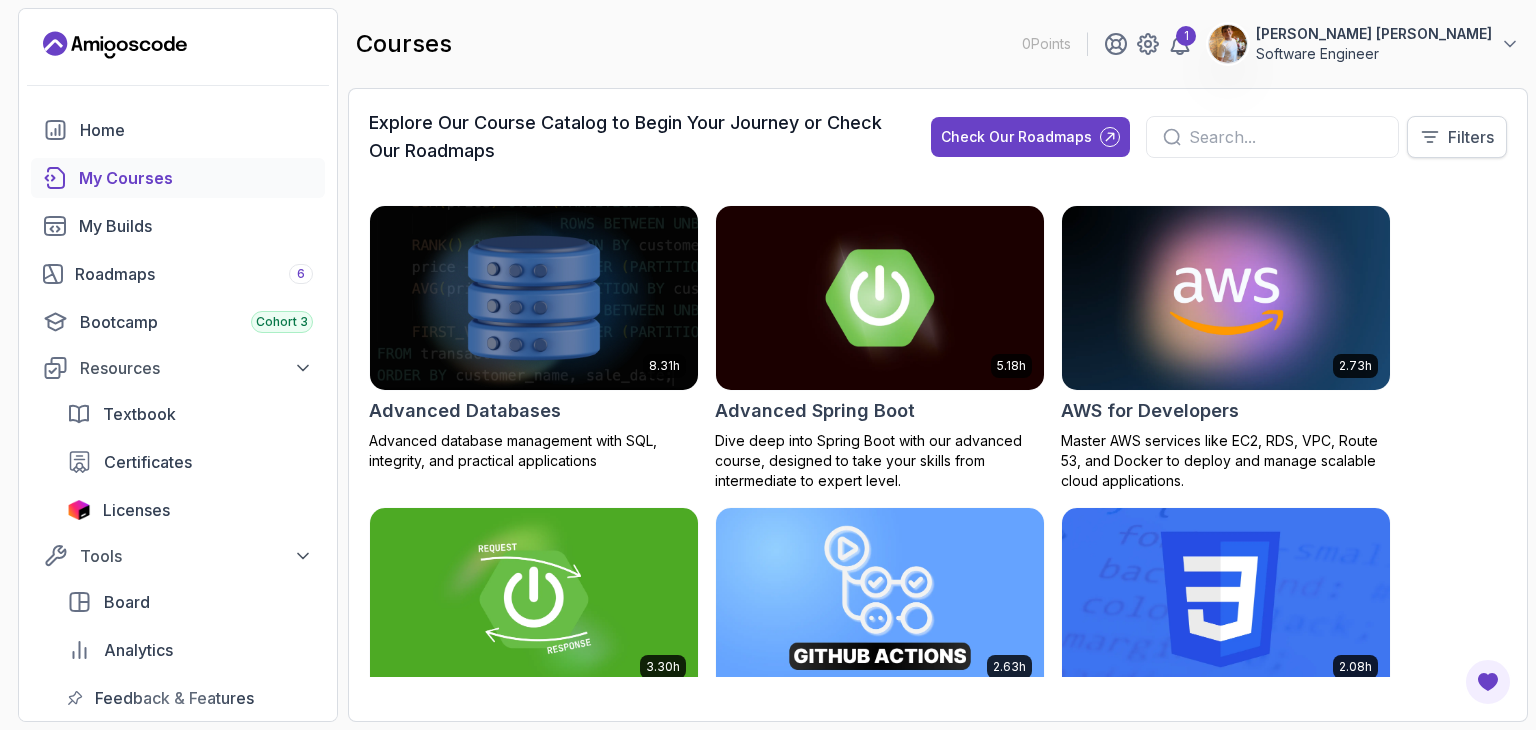 click on "Filters" at bounding box center [1457, 137] 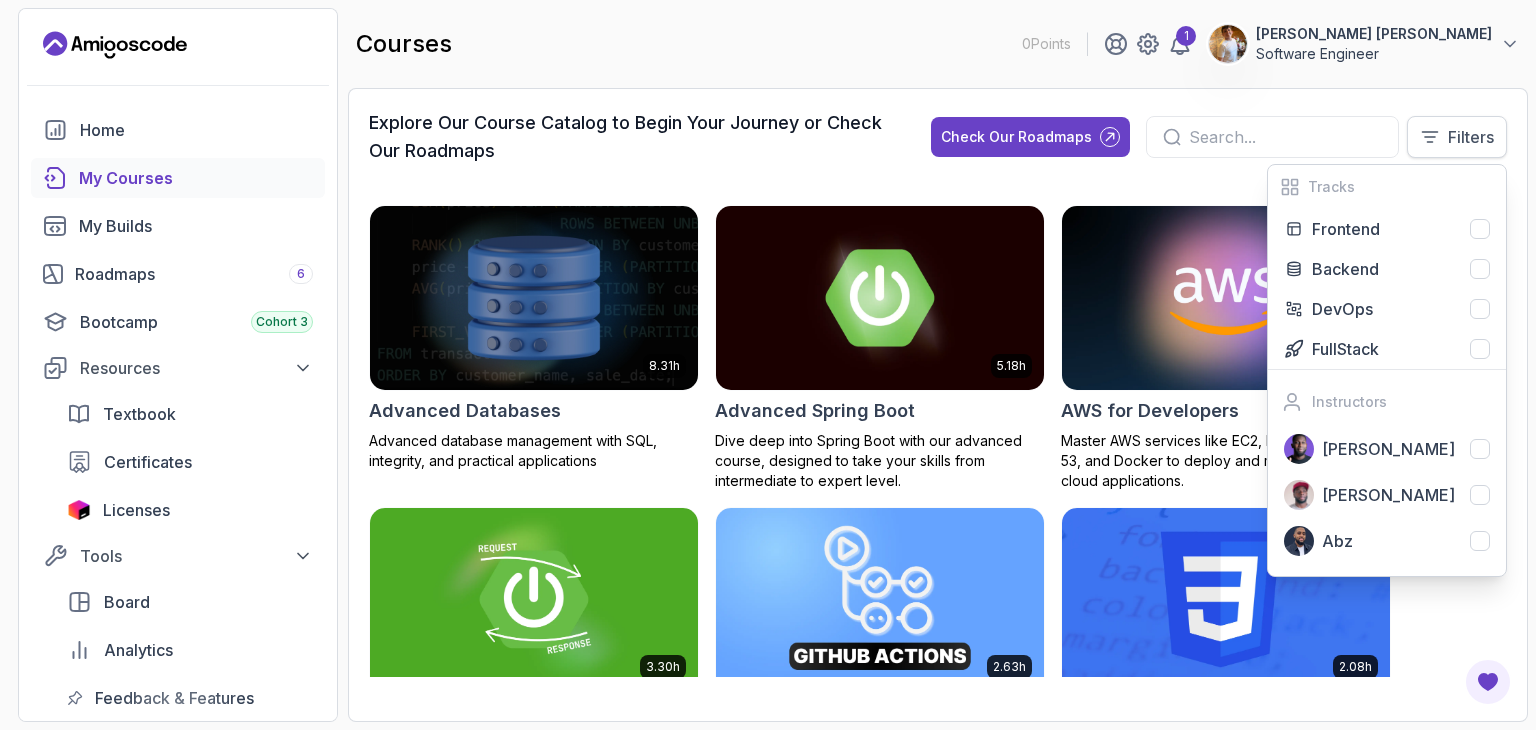 click on "Filters" at bounding box center (1471, 137) 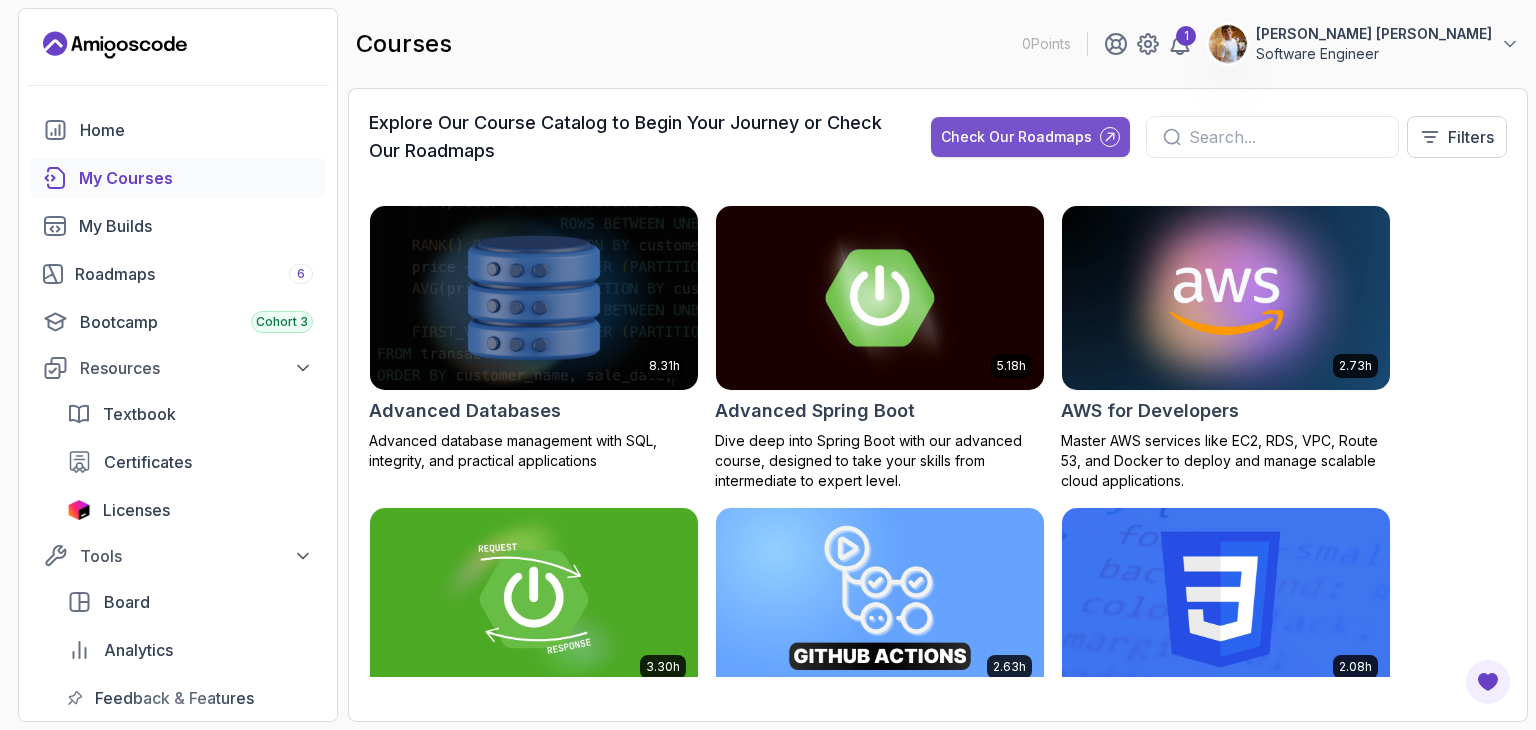 click on "Check Our Roadmaps" at bounding box center (1016, 137) 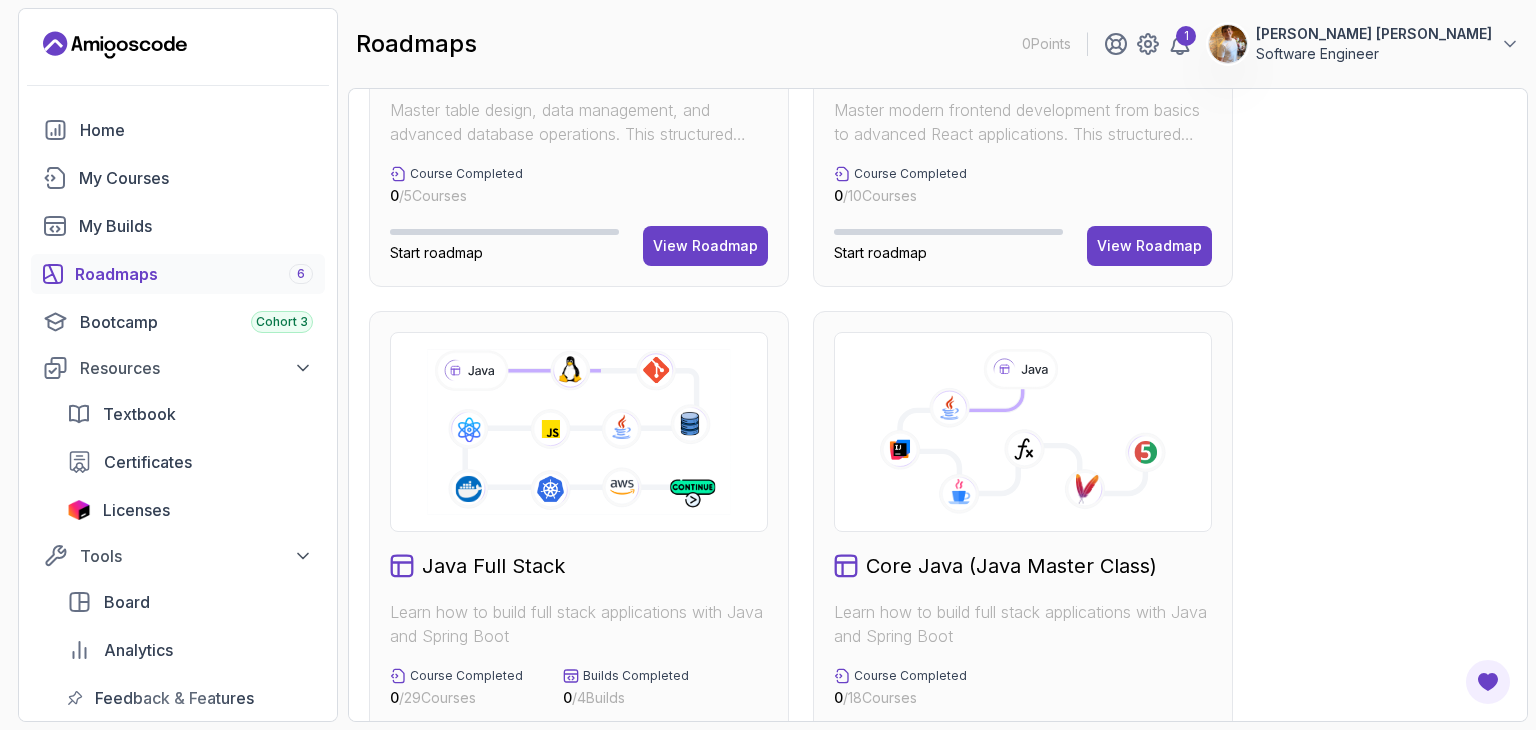 scroll, scrollTop: 600, scrollLeft: 0, axis: vertical 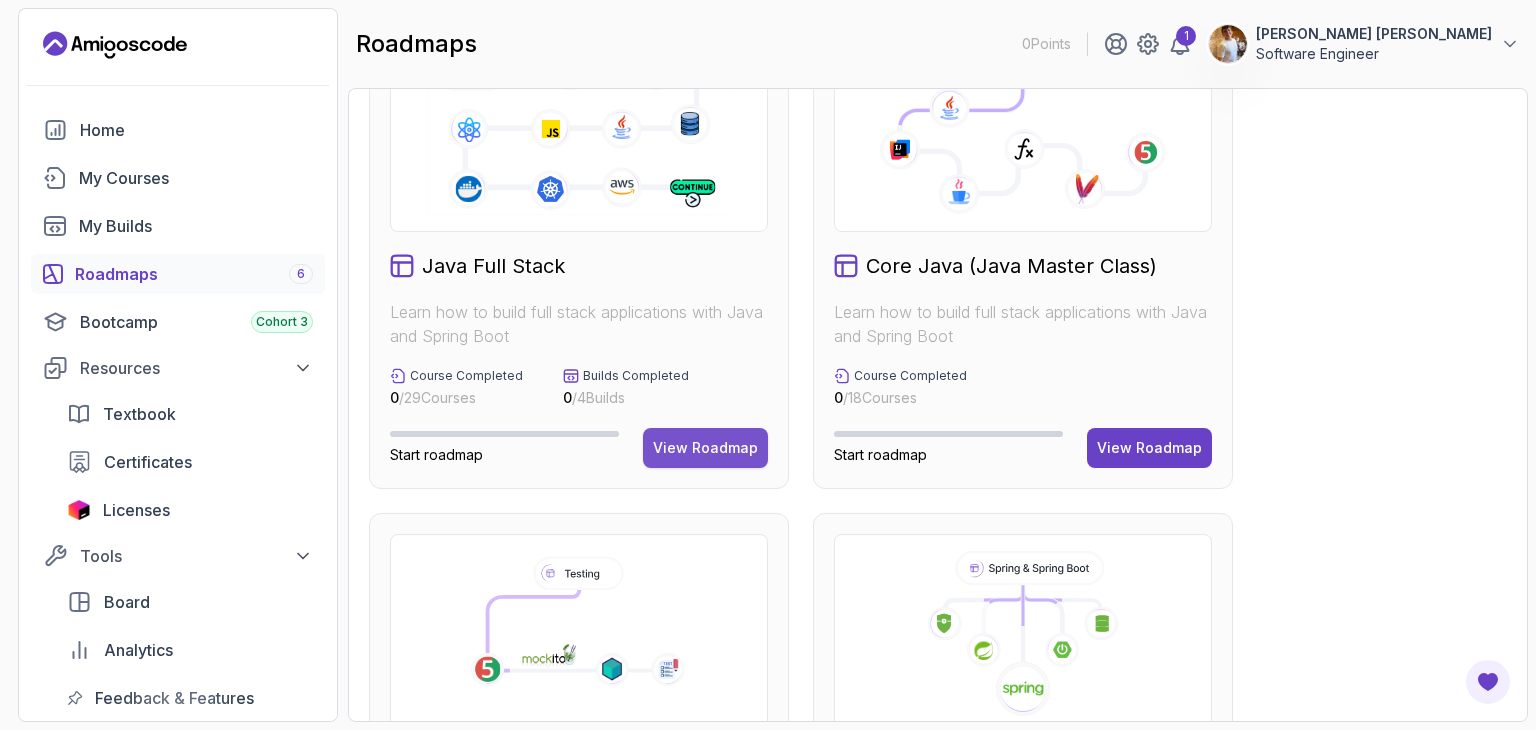 click on "View Roadmap" at bounding box center [705, 448] 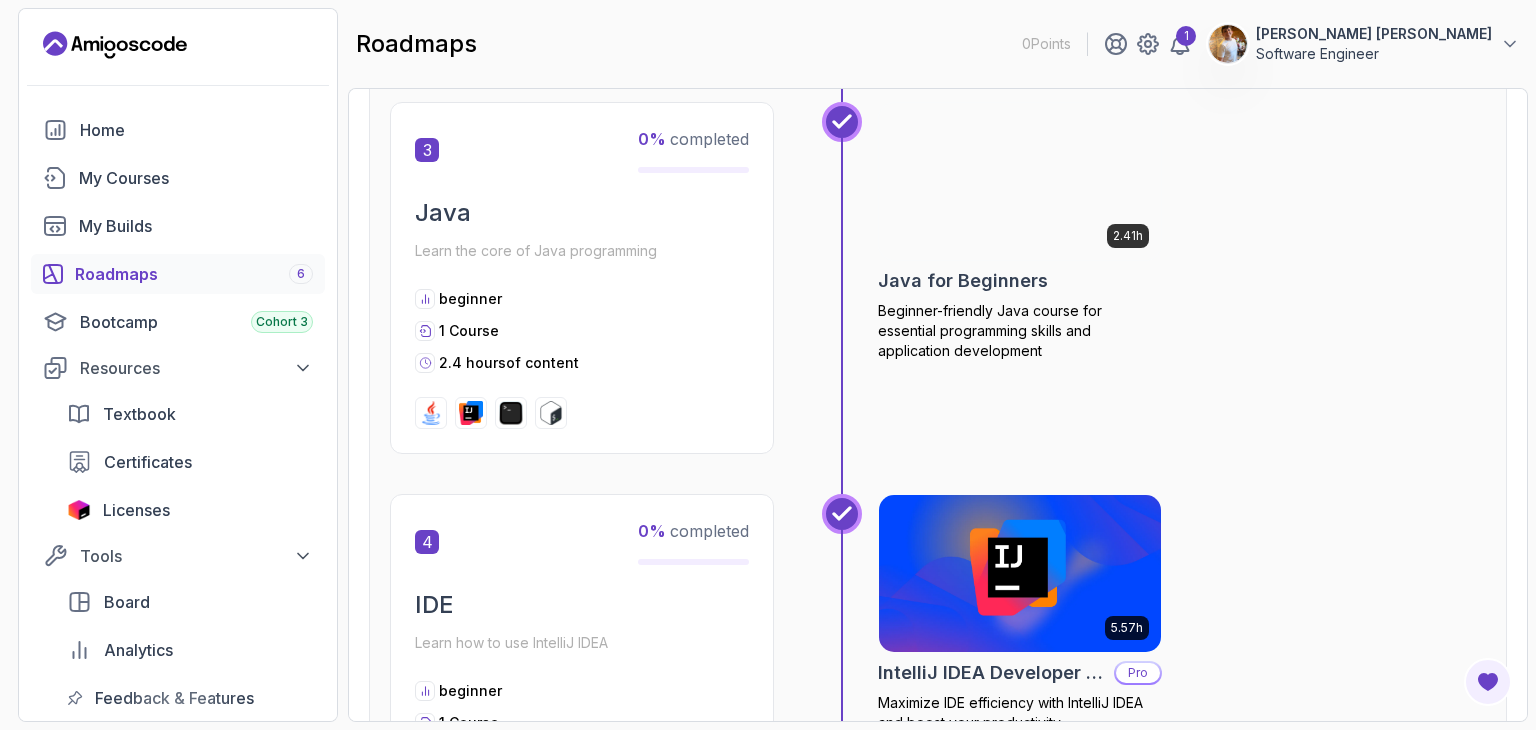 scroll, scrollTop: 1400, scrollLeft: 0, axis: vertical 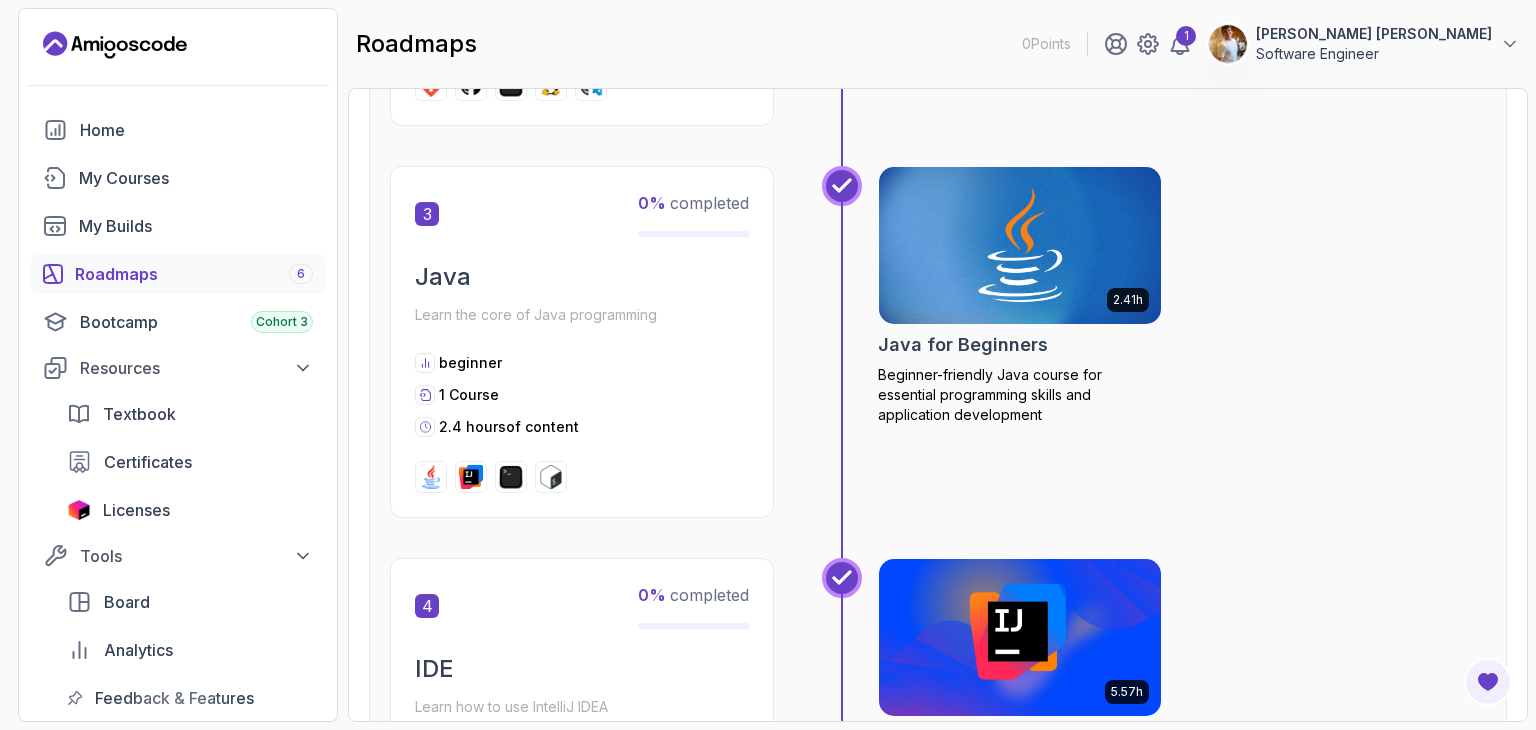 click at bounding box center [431, 477] 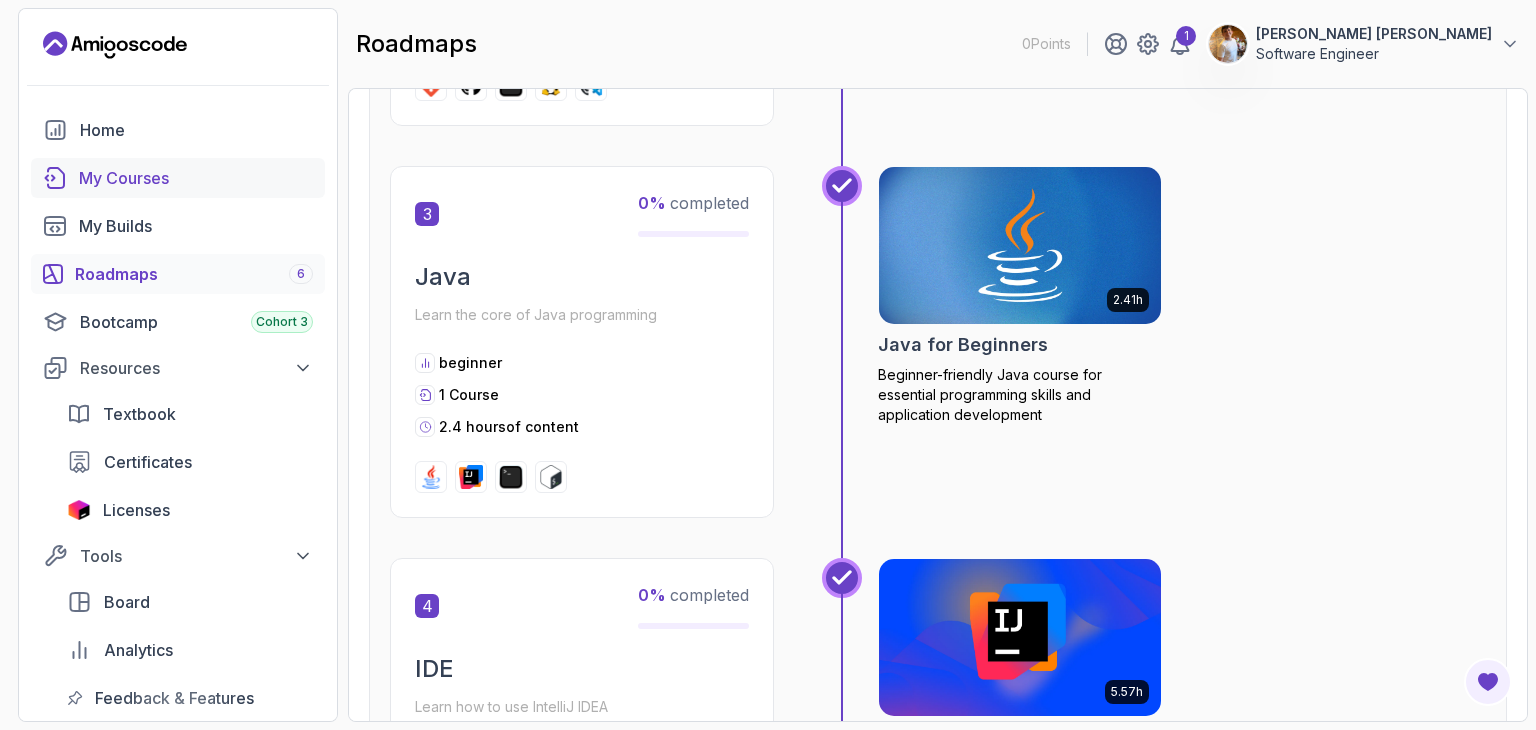 click on "My Courses" at bounding box center [196, 178] 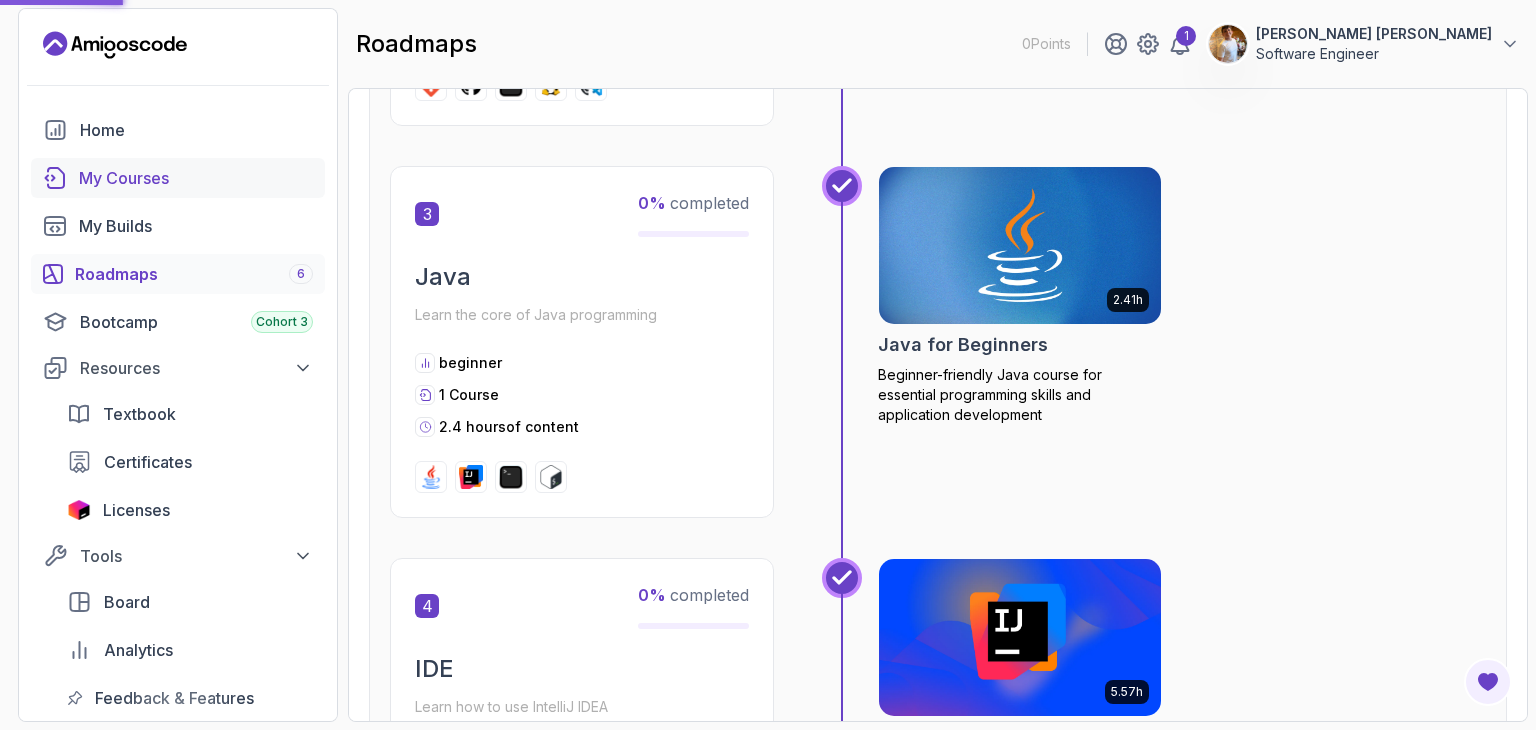 scroll, scrollTop: 0, scrollLeft: 0, axis: both 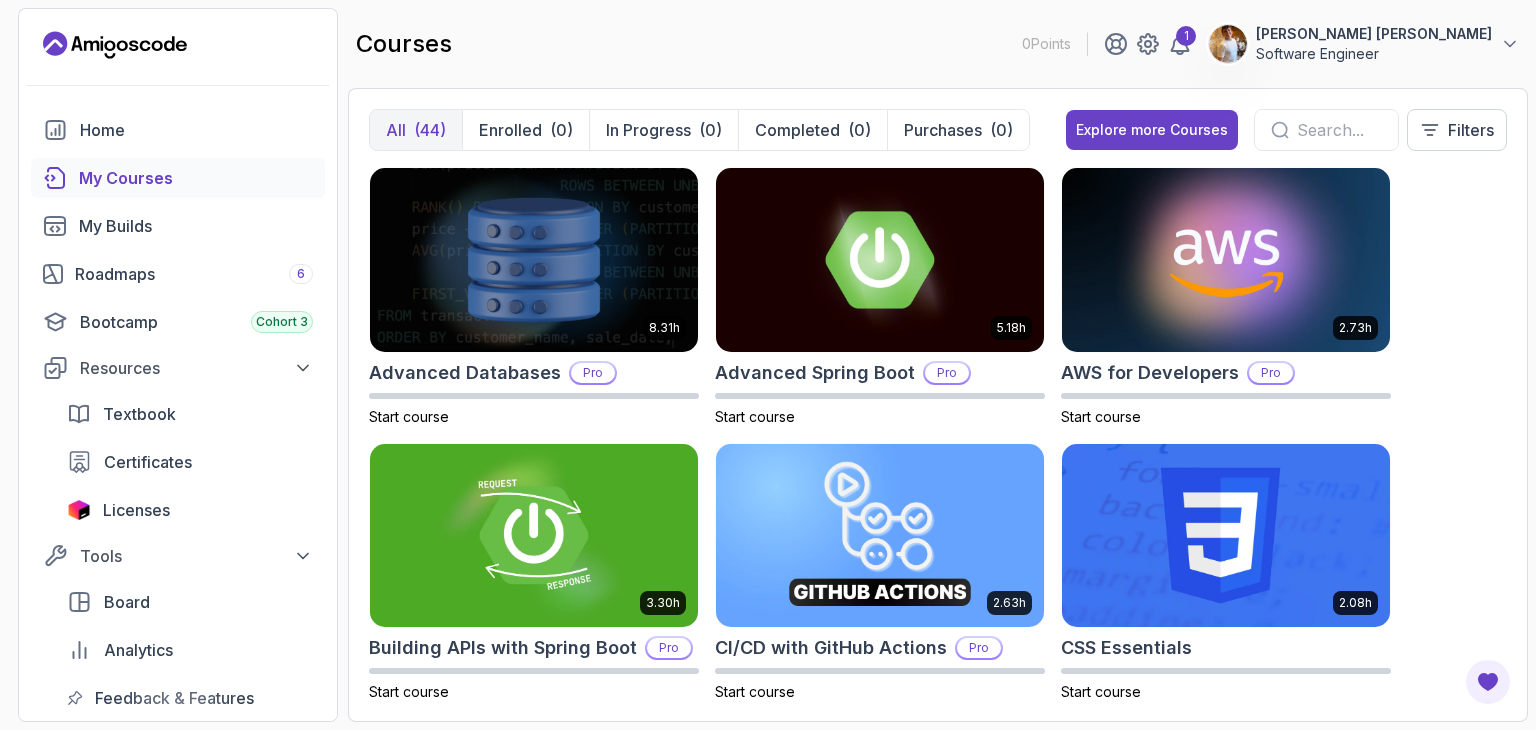 click at bounding box center [1339, 130] 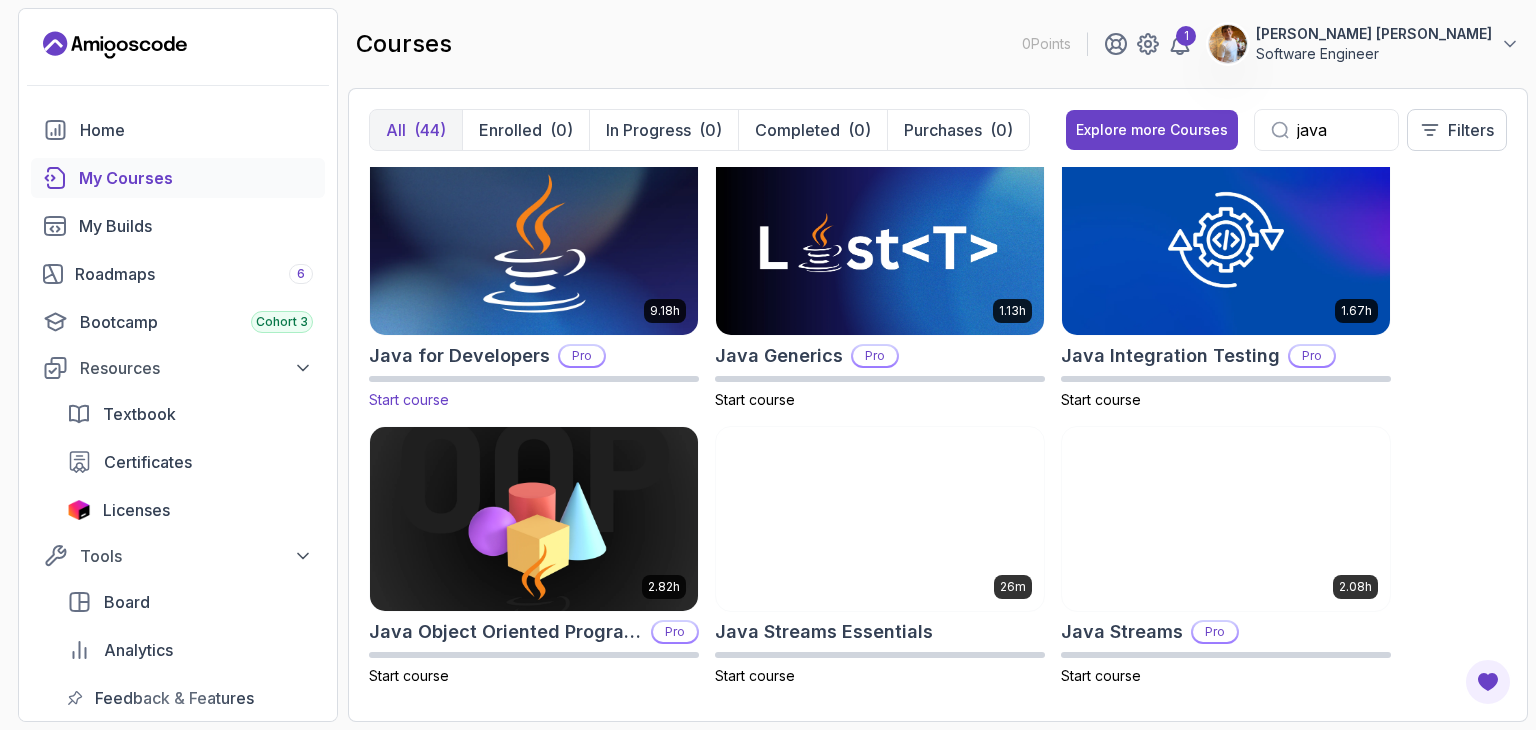 scroll, scrollTop: 300, scrollLeft: 0, axis: vertical 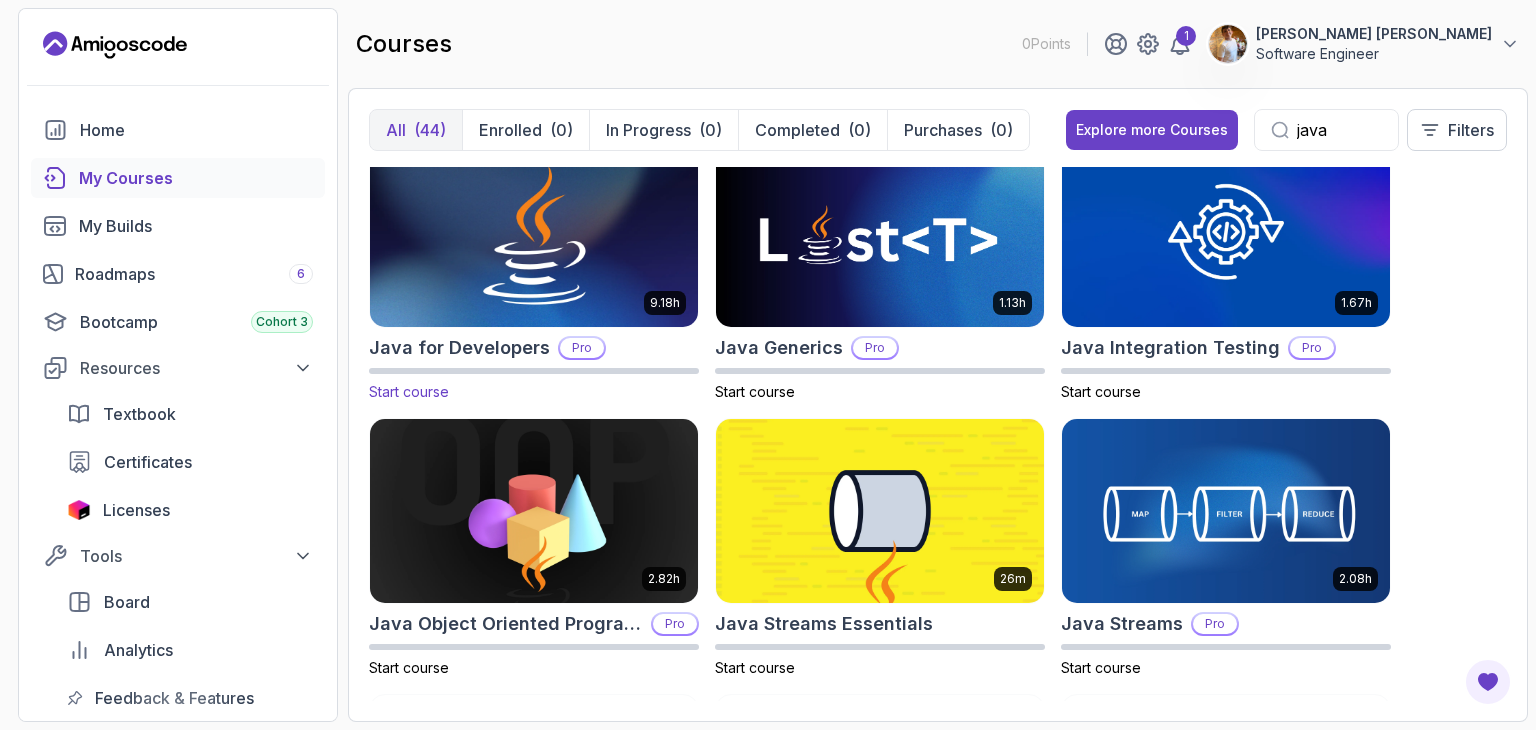 type on "java" 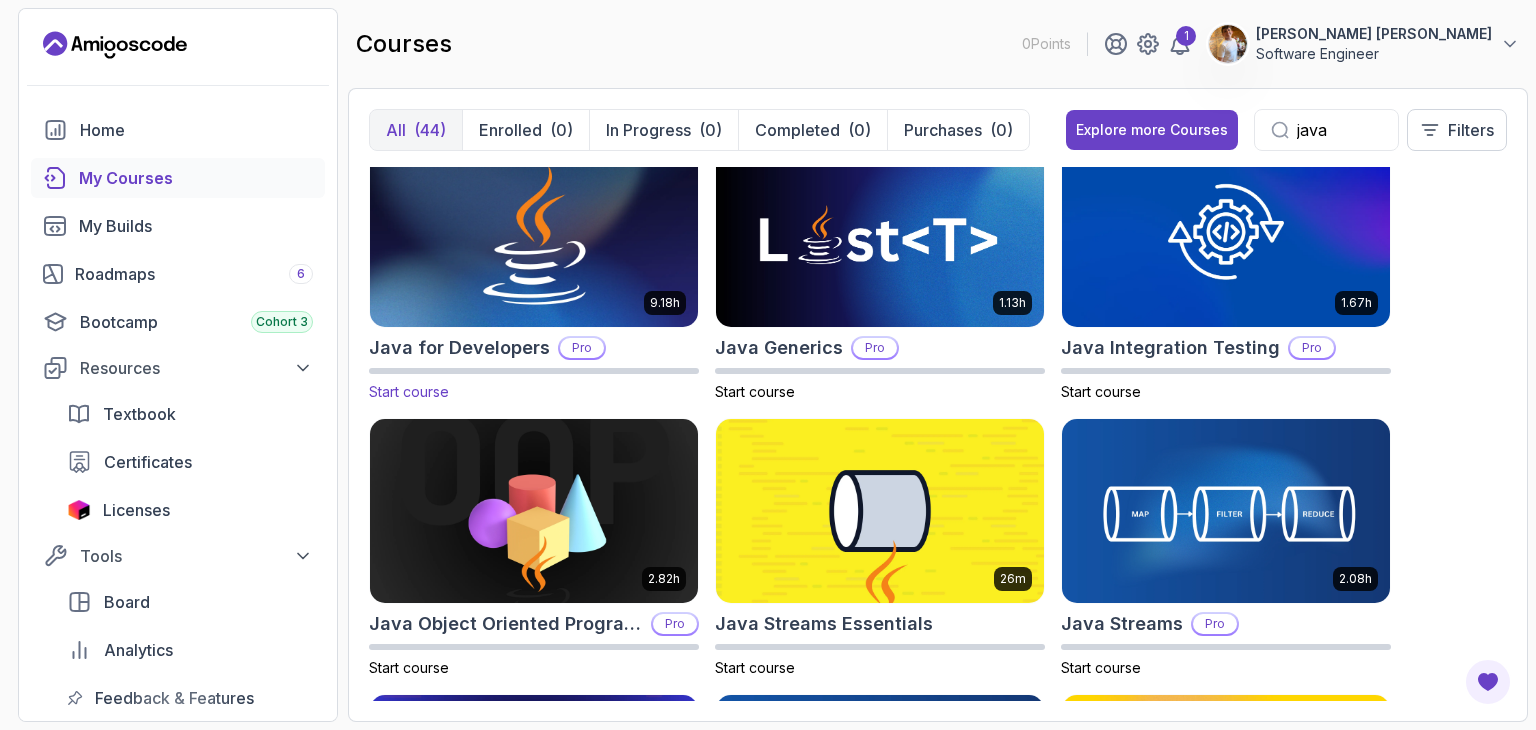 click at bounding box center (534, 235) 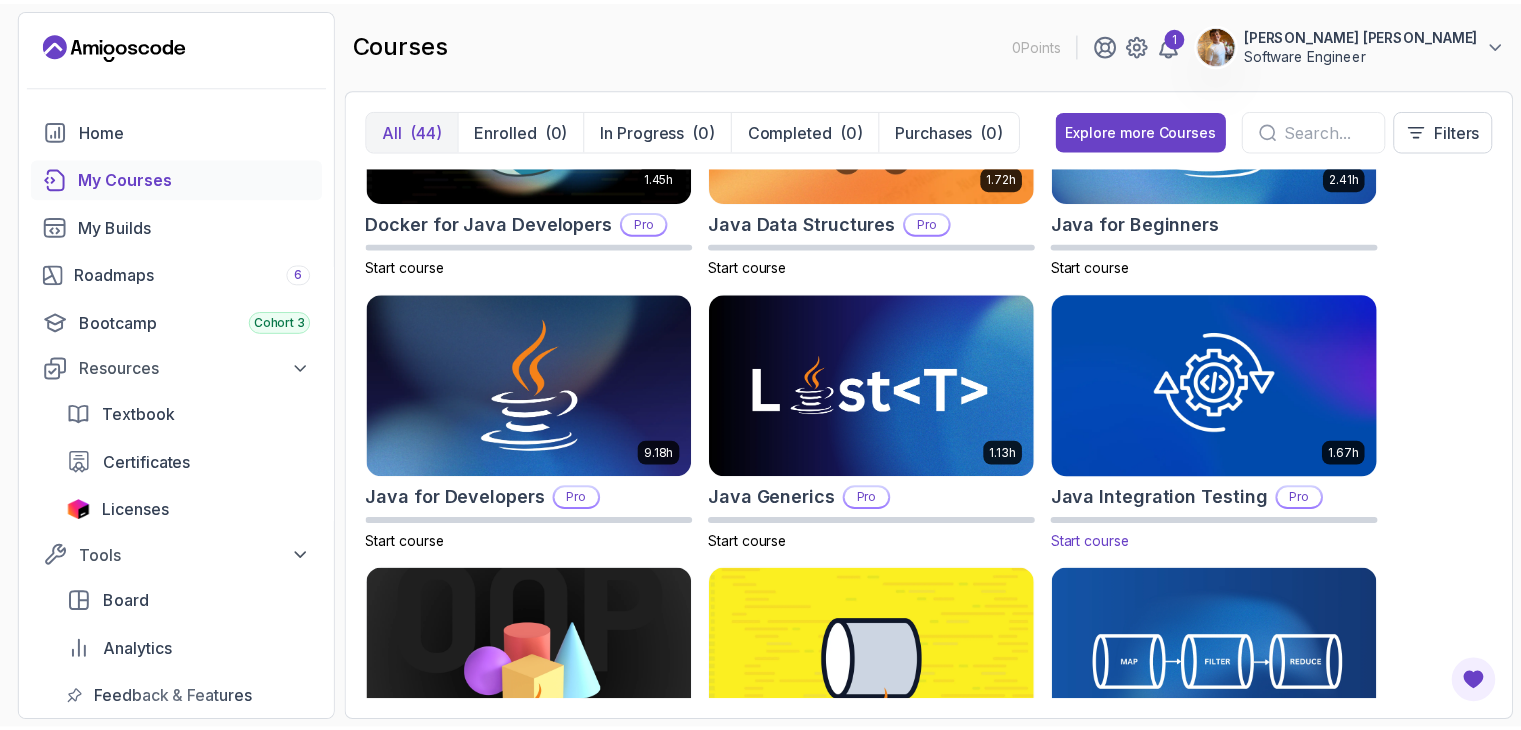 scroll, scrollTop: 0, scrollLeft: 0, axis: both 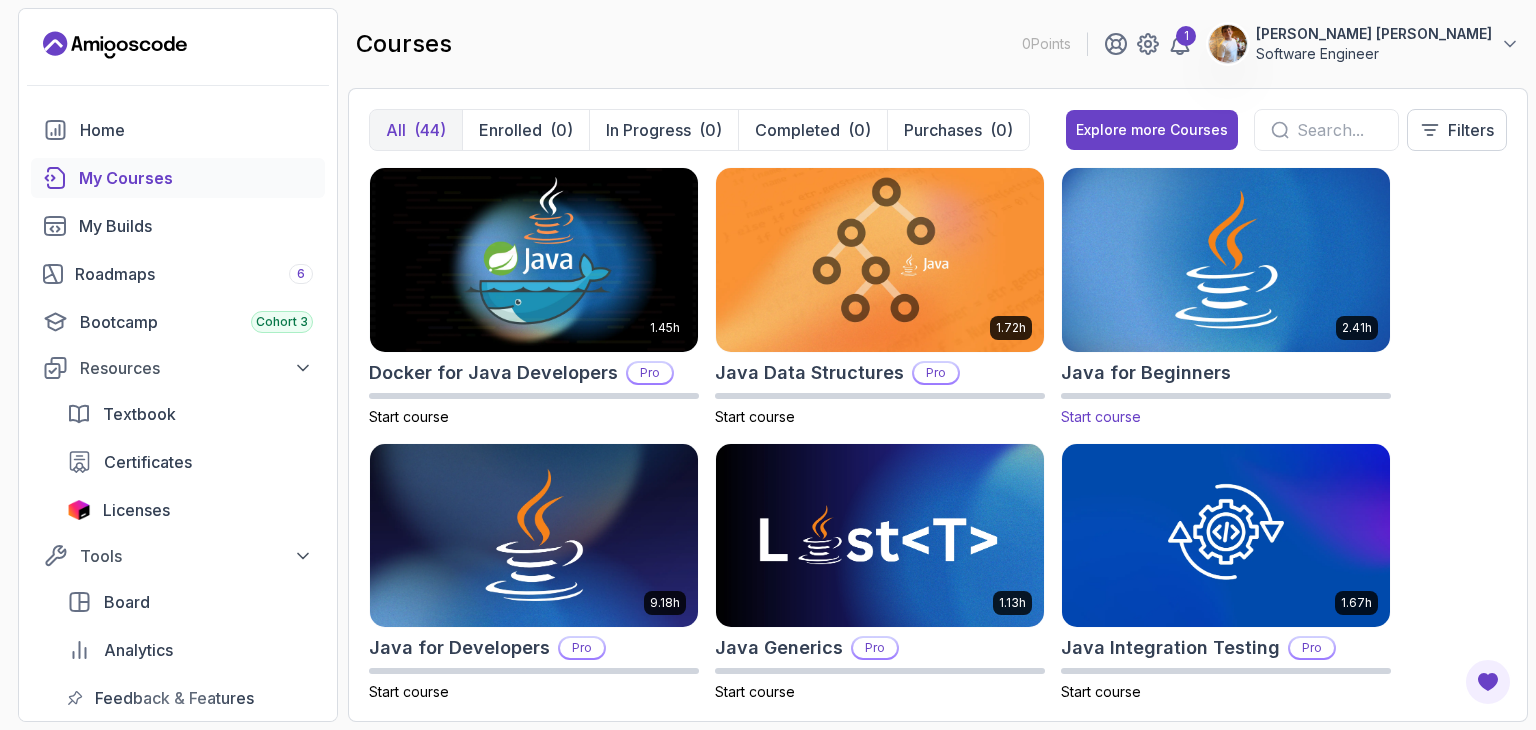 click at bounding box center (1226, 259) 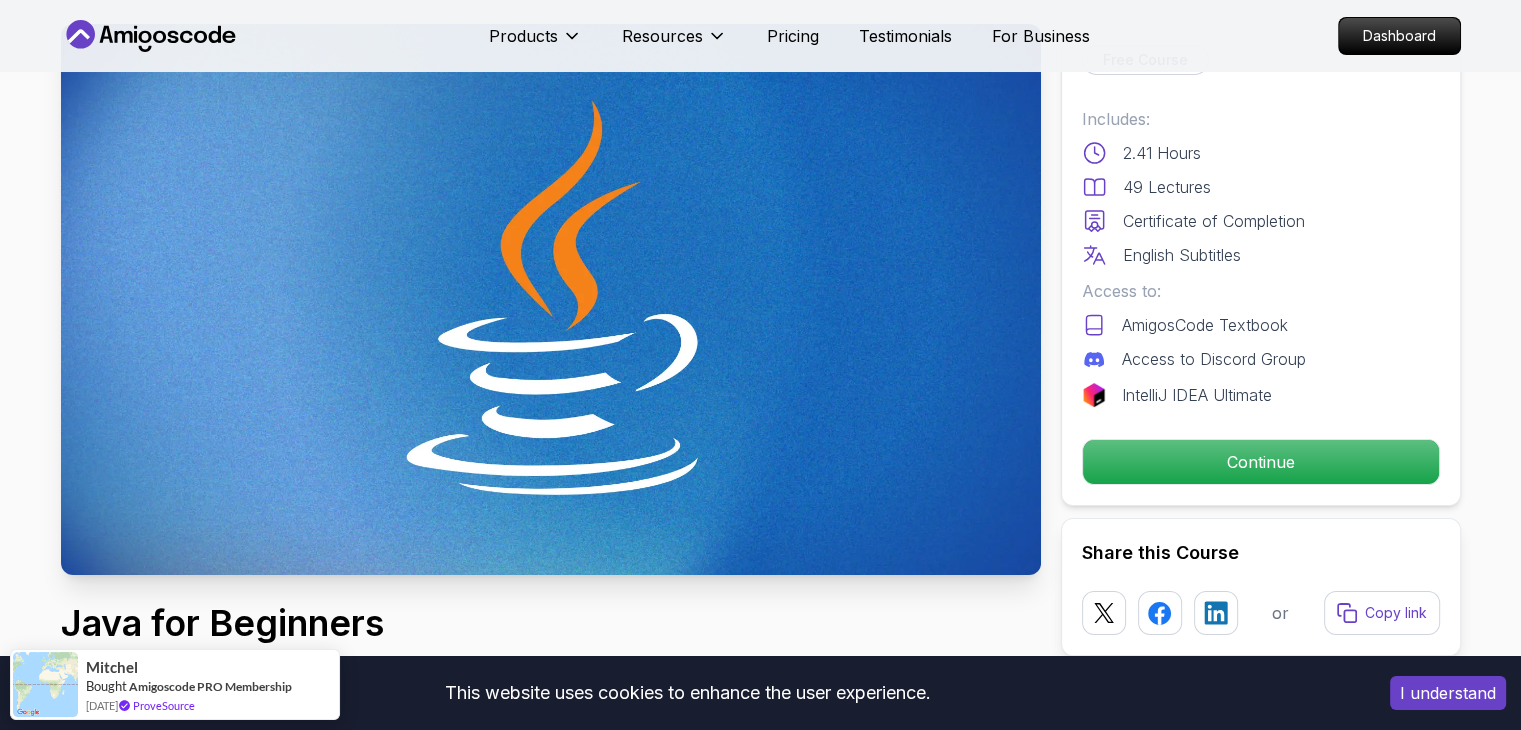 scroll, scrollTop: 100, scrollLeft: 0, axis: vertical 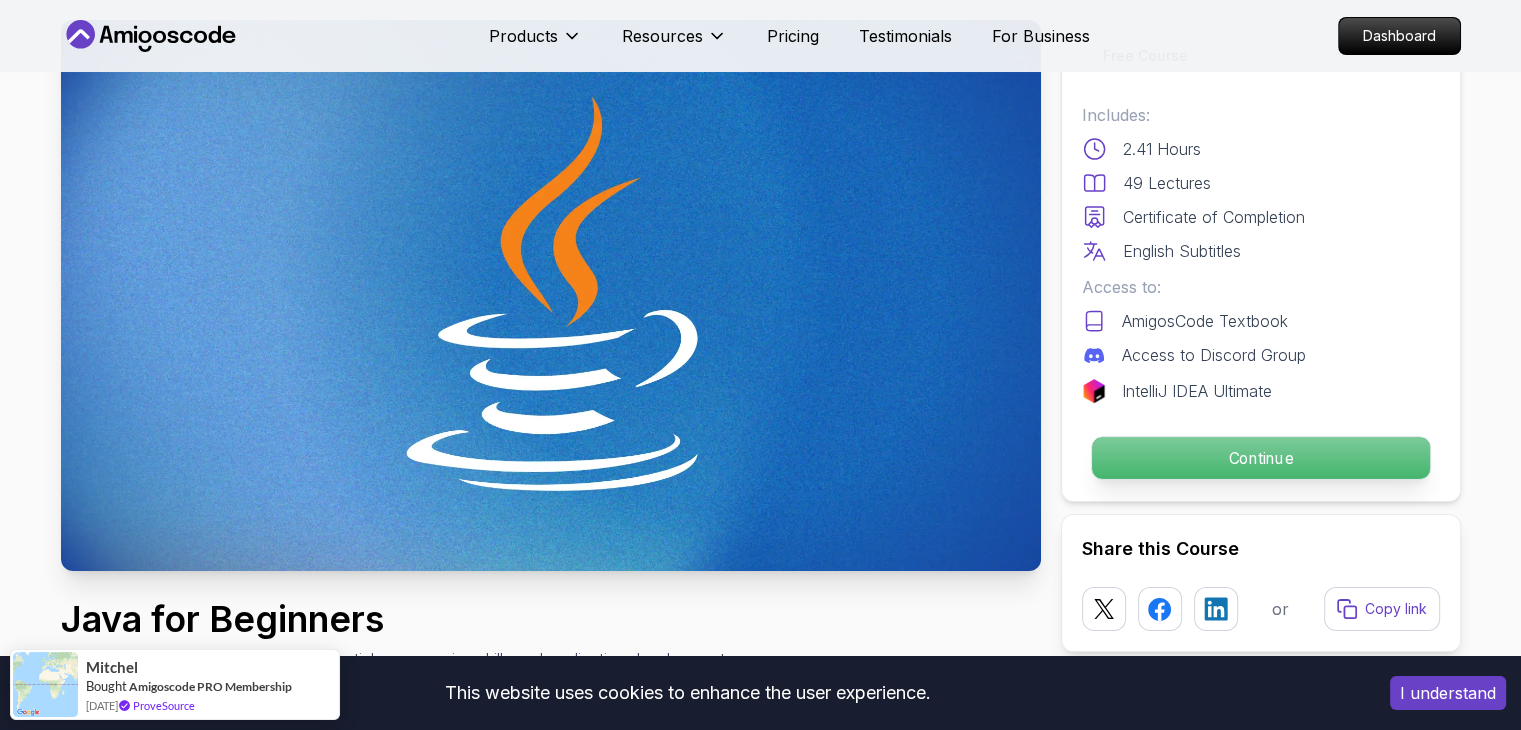 click on "Continue" at bounding box center (1260, 458) 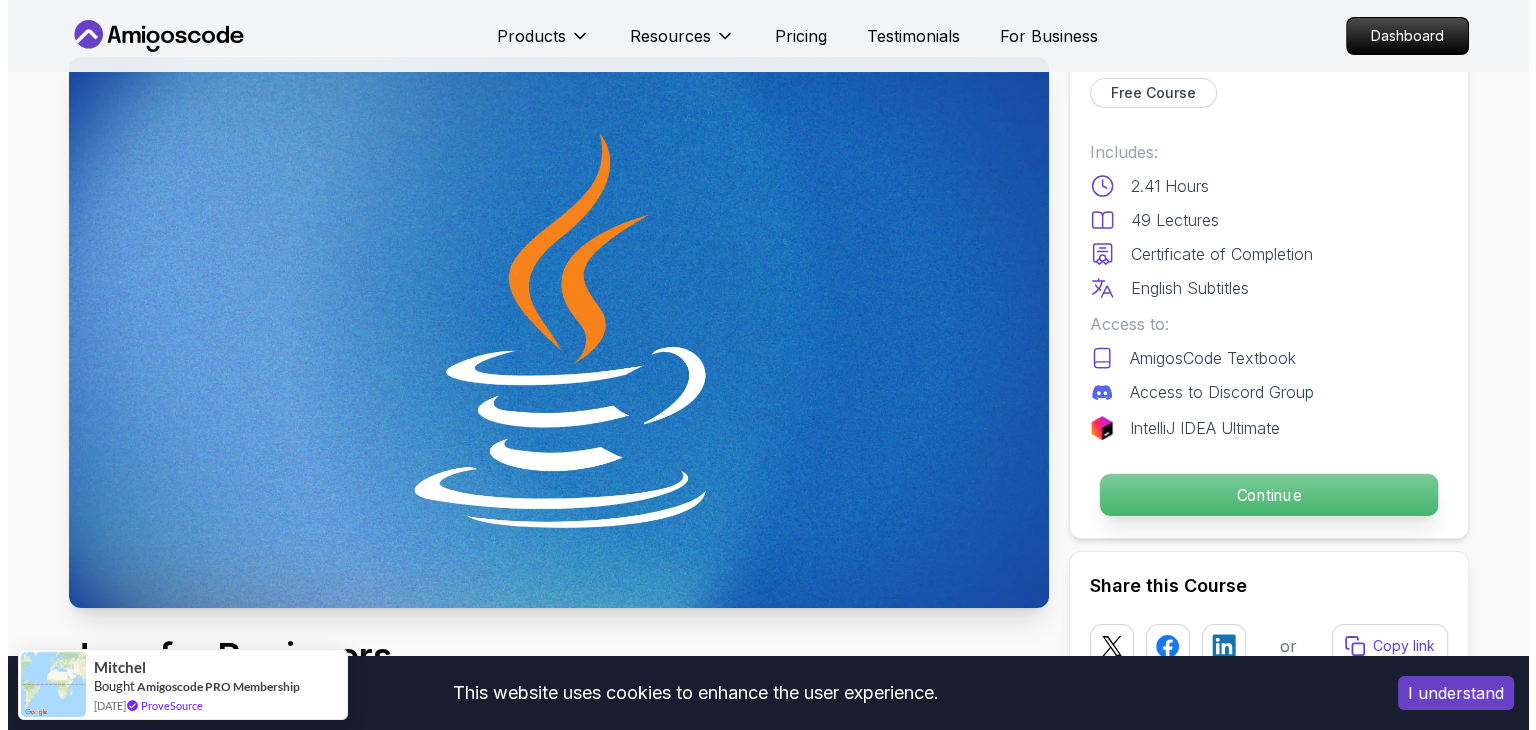 scroll, scrollTop: 0, scrollLeft: 0, axis: both 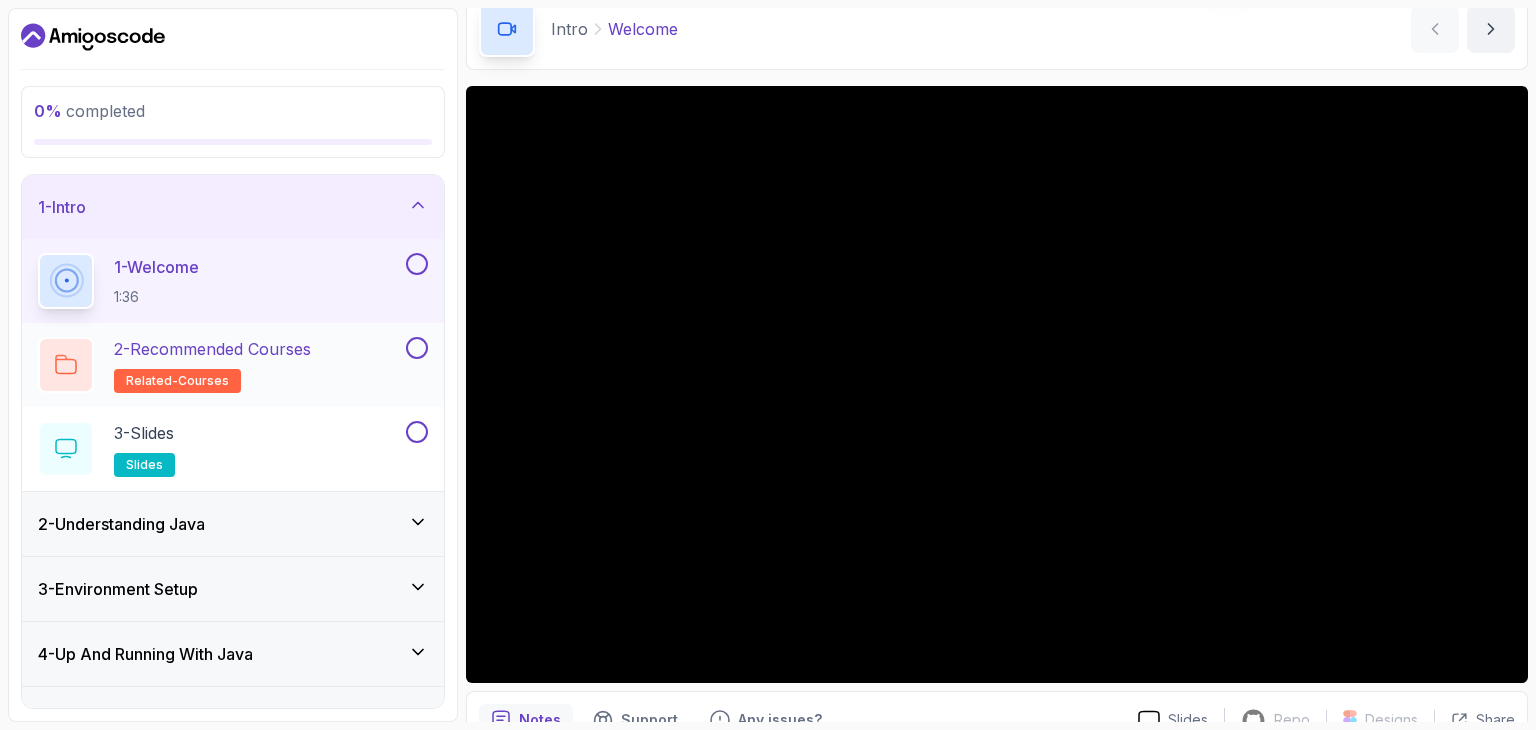 click on "2  -  Recommended Courses related-courses" at bounding box center [212, 365] 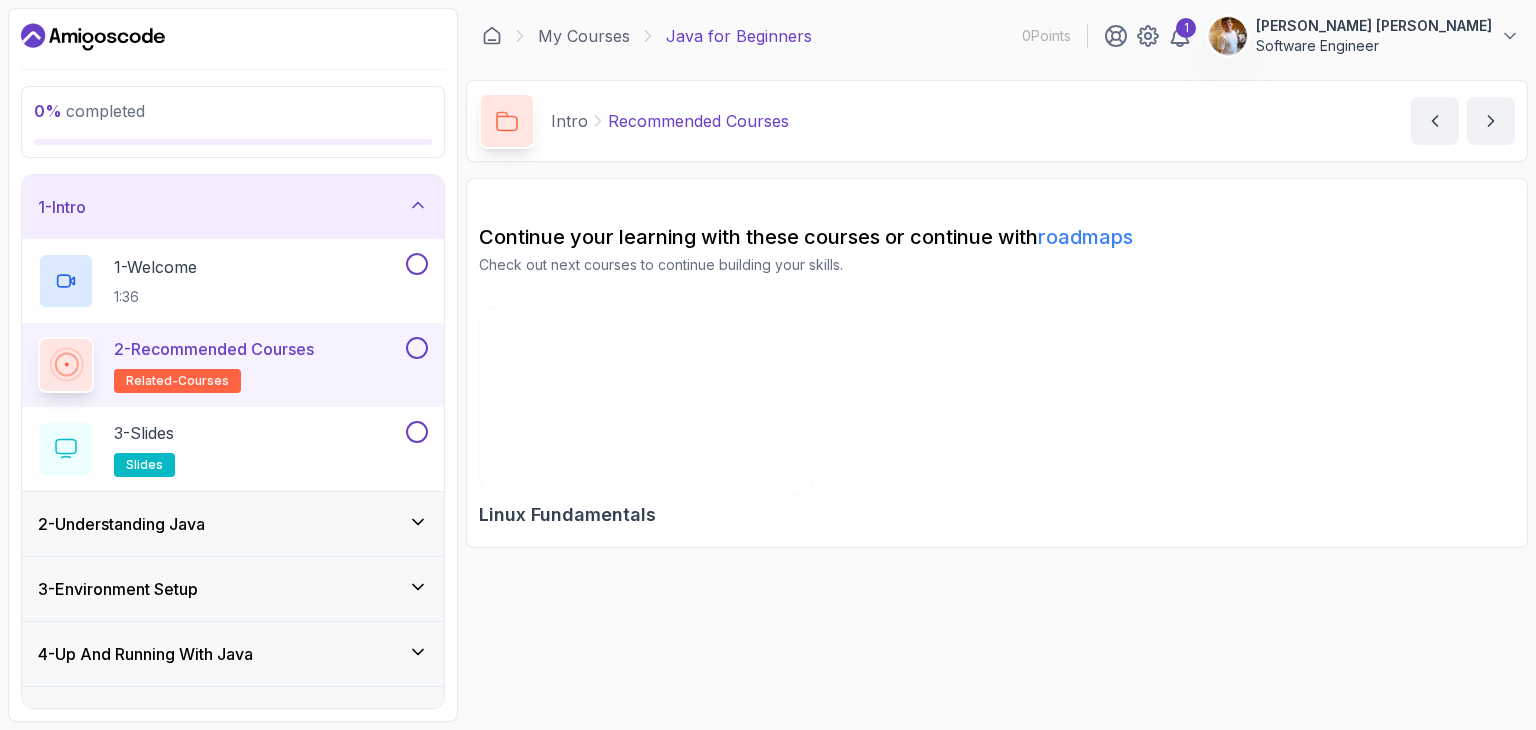 scroll, scrollTop: 0, scrollLeft: 0, axis: both 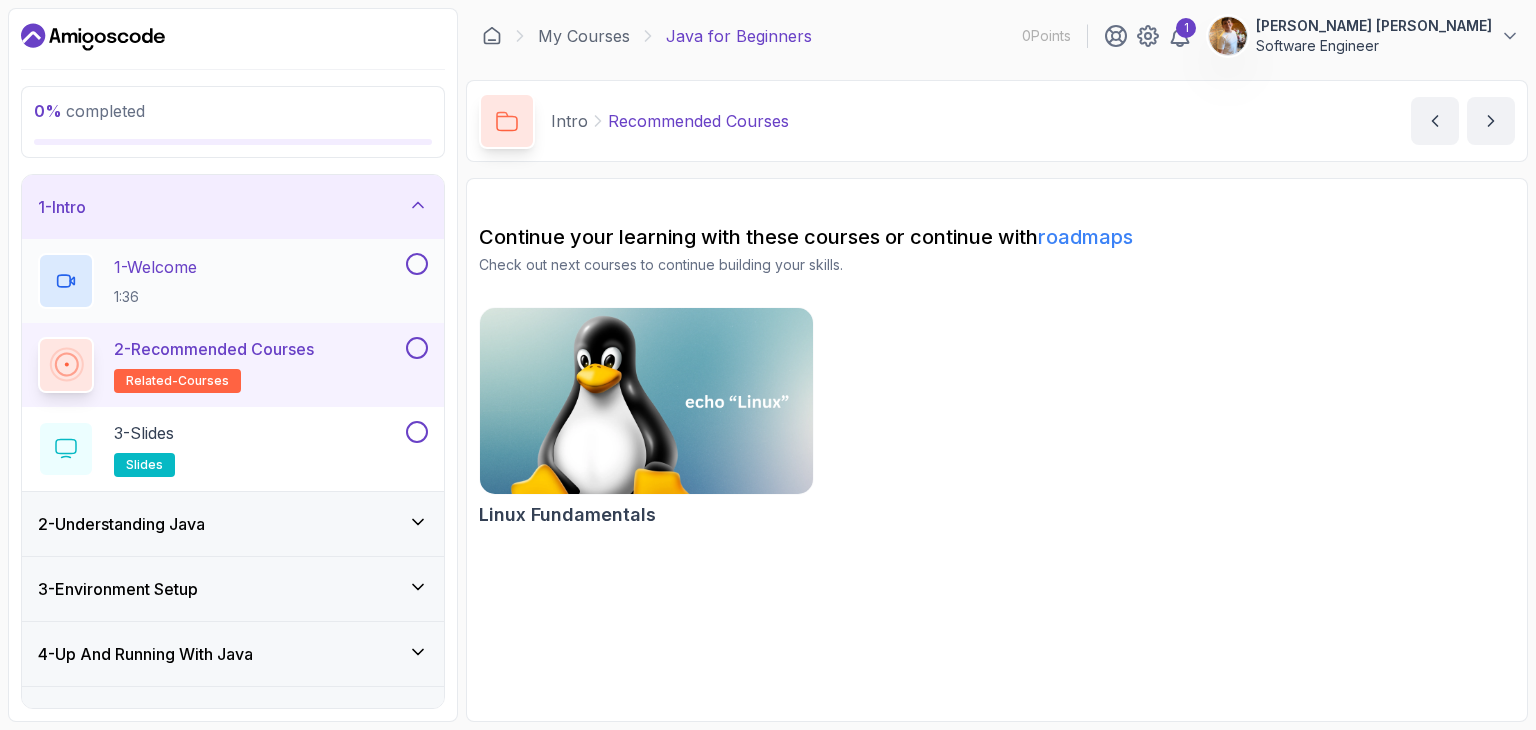 click at bounding box center (417, 264) 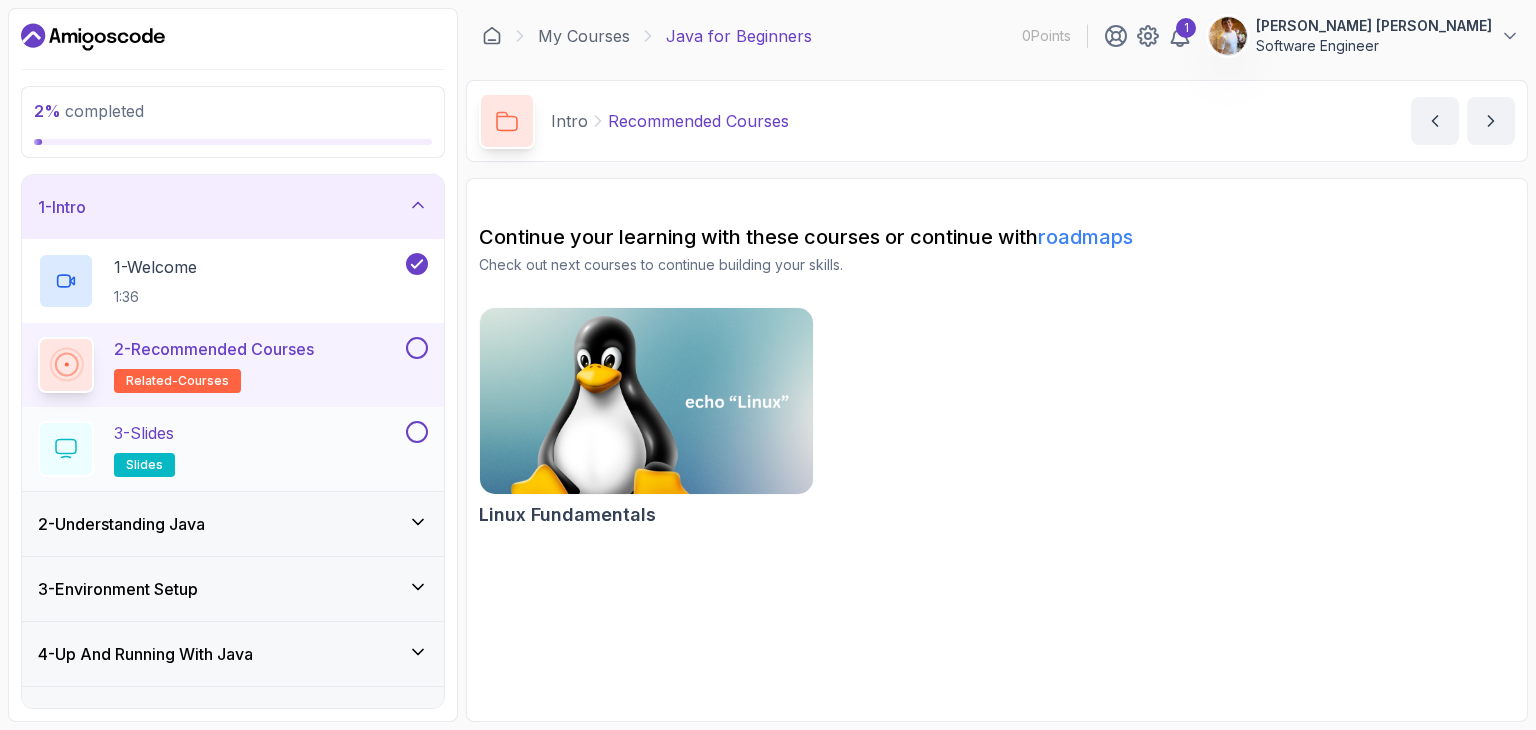 click on "3  -  Slides slides" at bounding box center (220, 449) 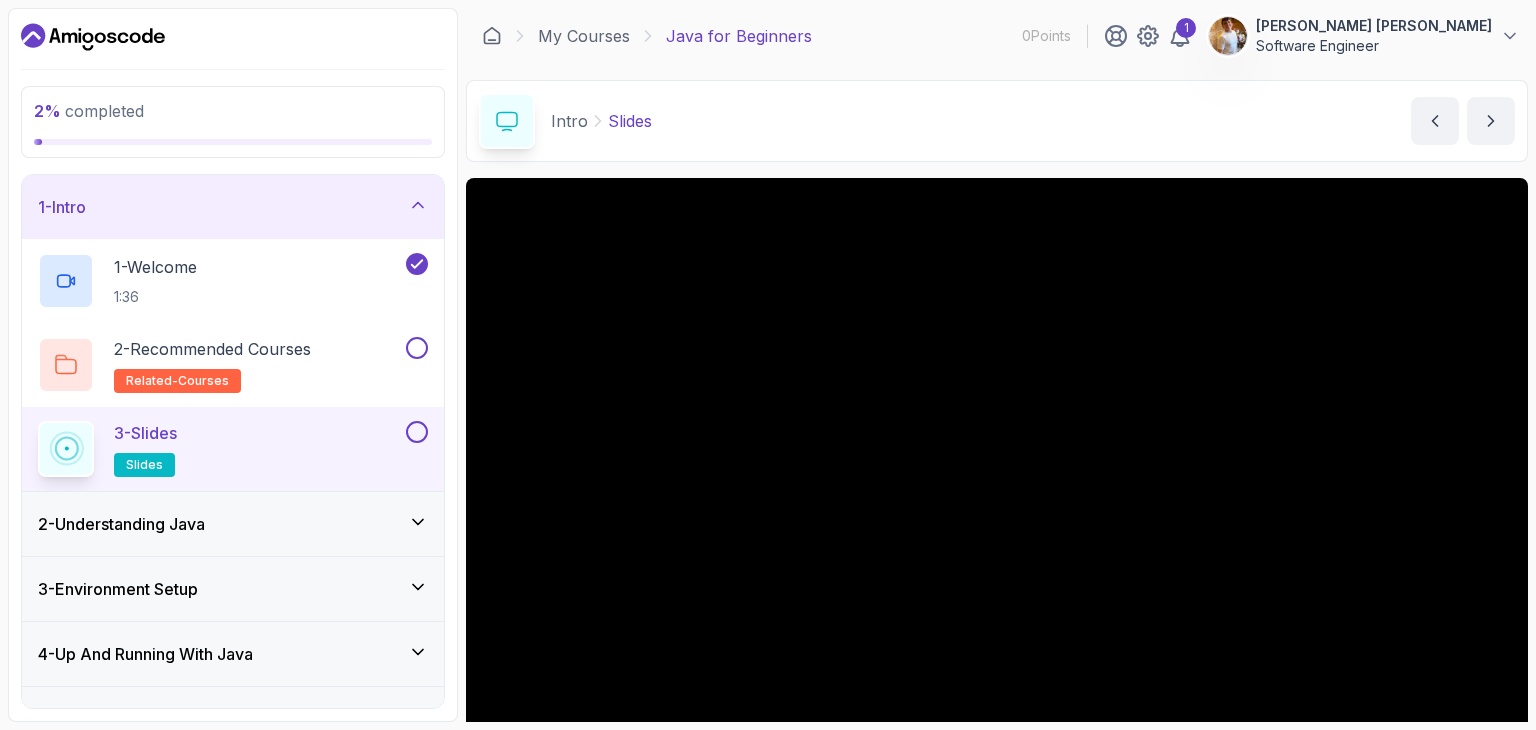 click on "2  -  Understanding Java" at bounding box center (233, 524) 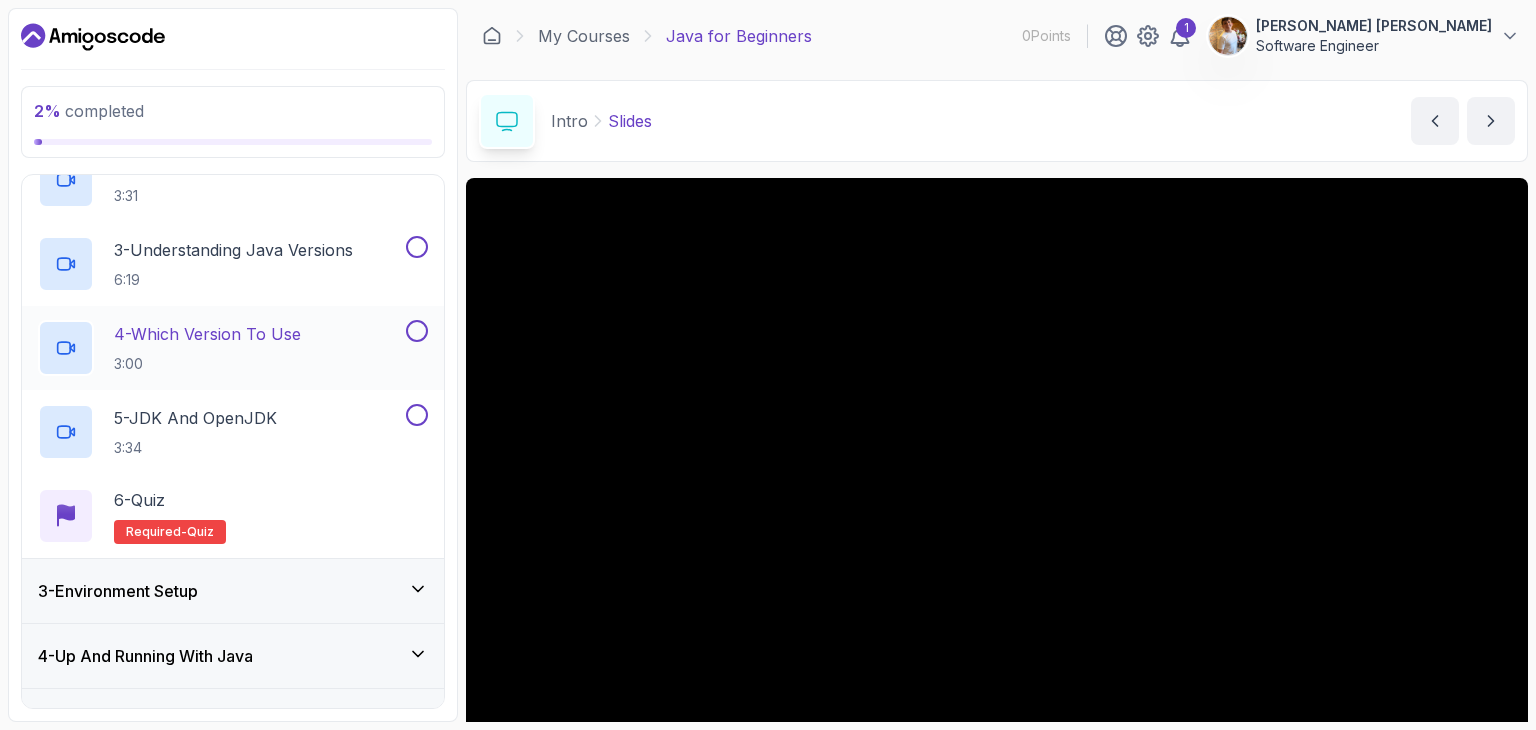 scroll, scrollTop: 100, scrollLeft: 0, axis: vertical 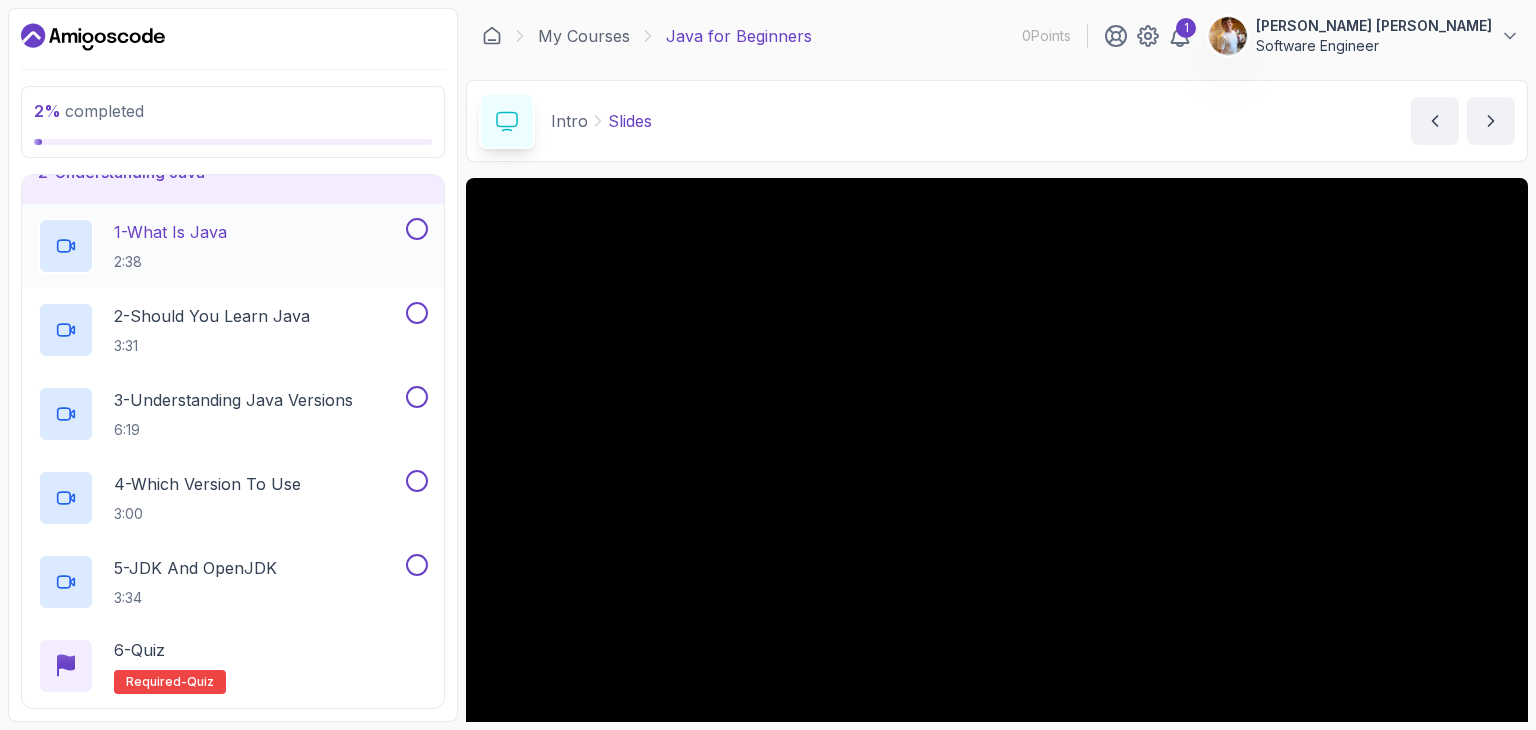 click on "1  -  What Is Java" at bounding box center [170, 232] 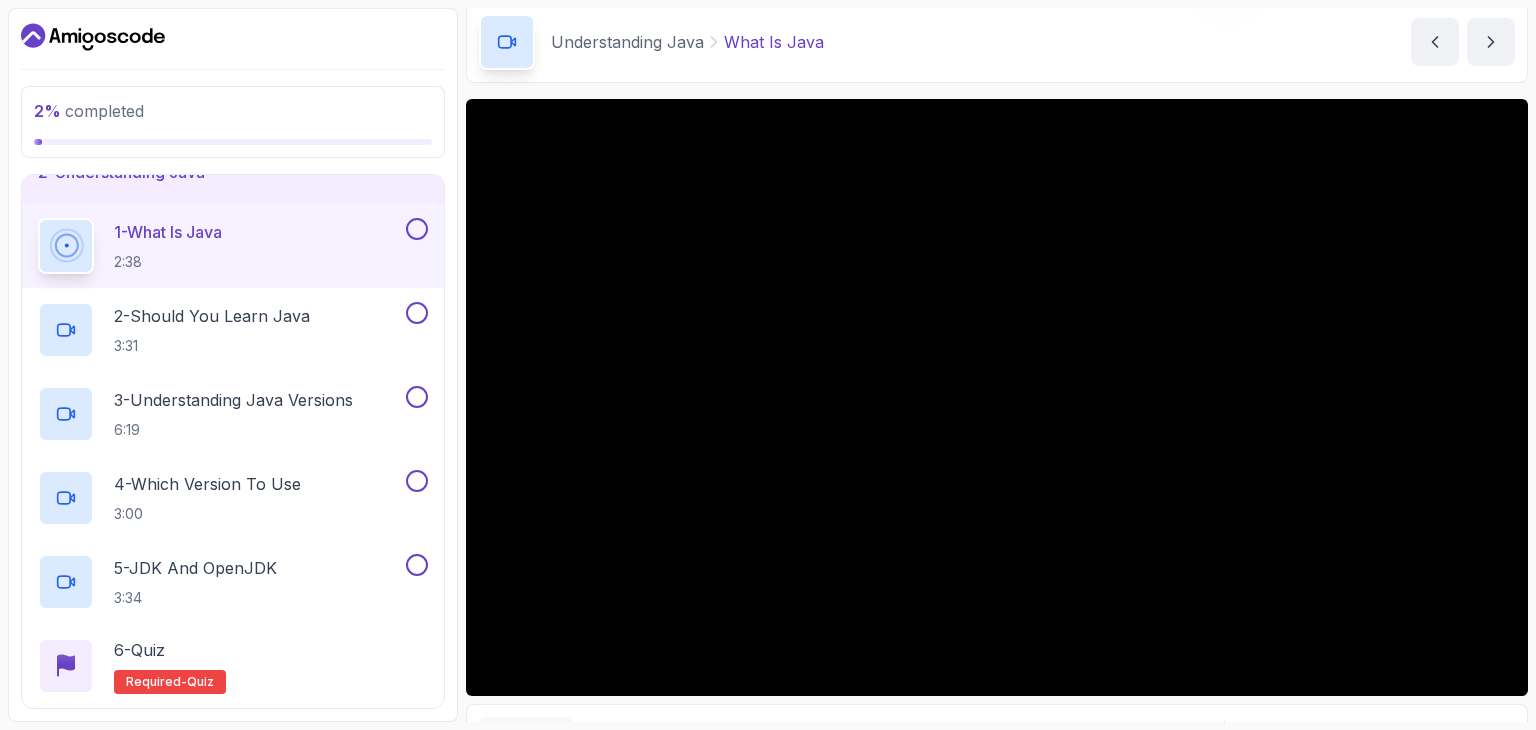 scroll, scrollTop: 70, scrollLeft: 0, axis: vertical 